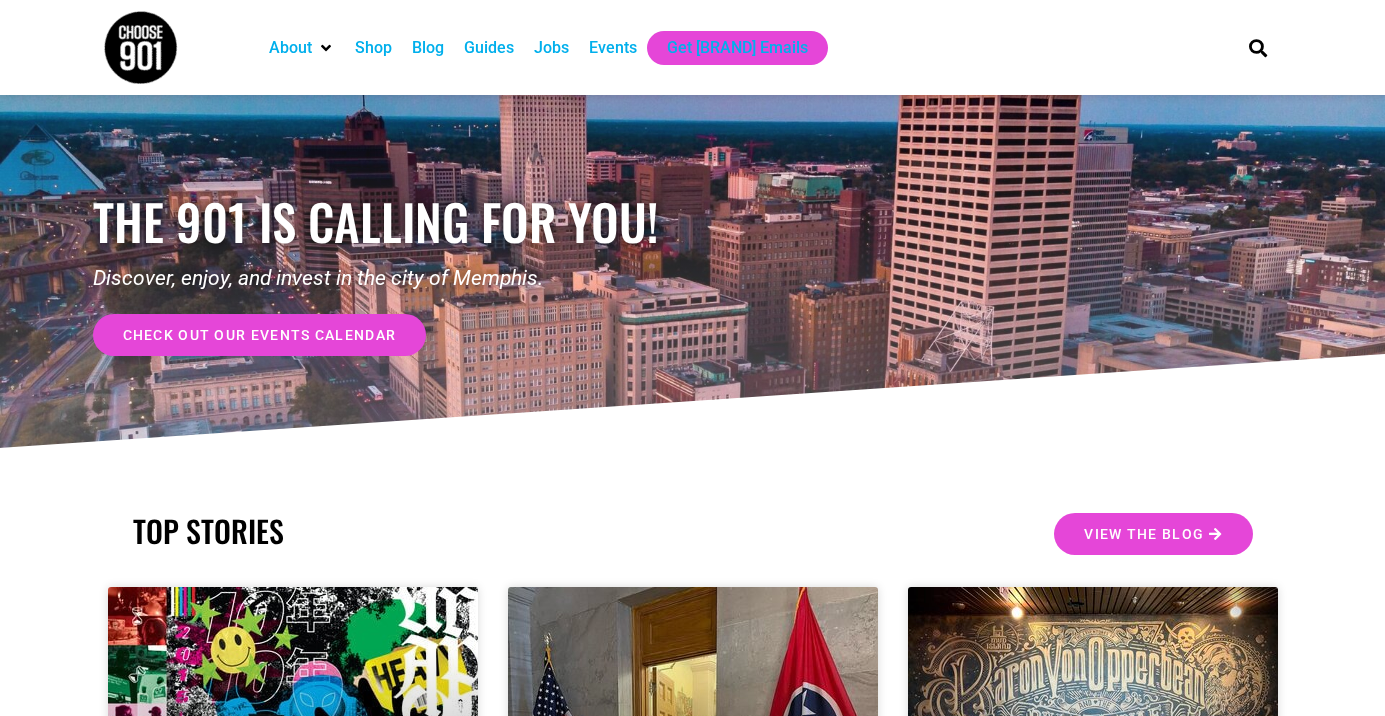 scroll, scrollTop: 0, scrollLeft: 0, axis: both 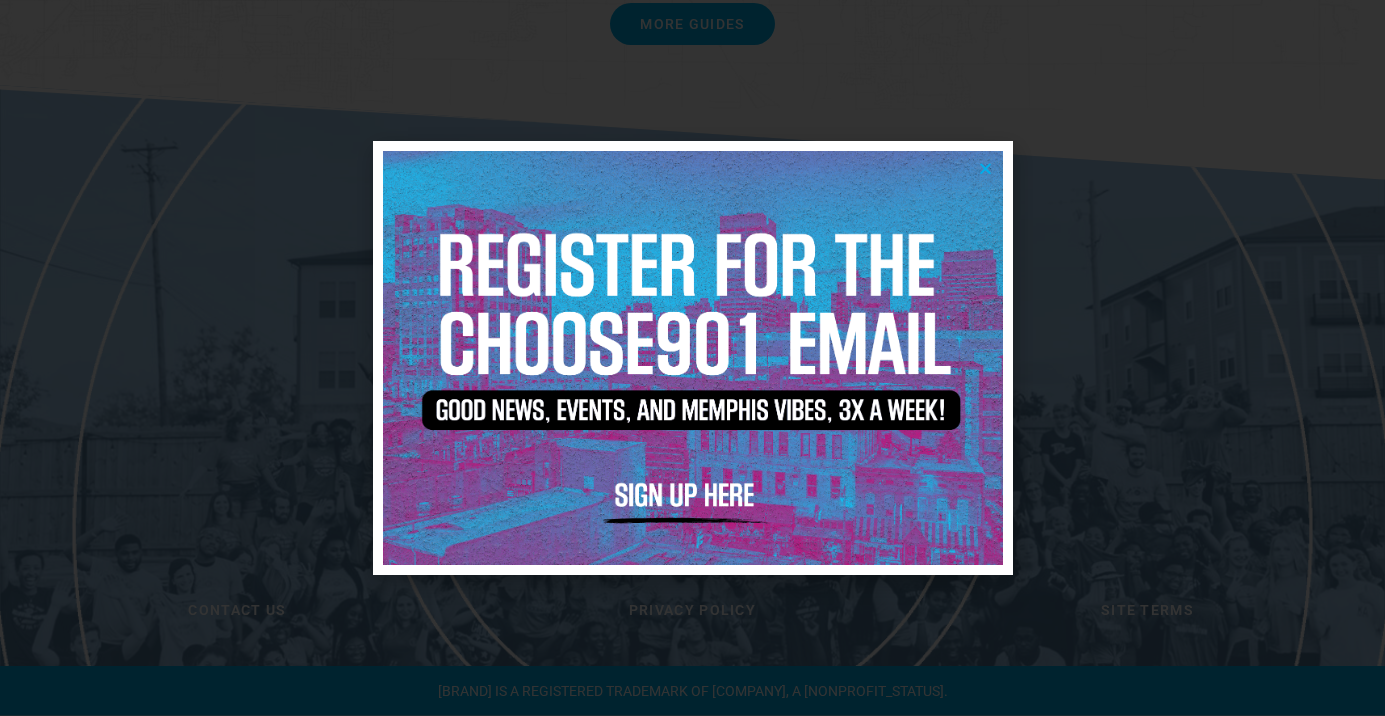 click at bounding box center (985, 168) 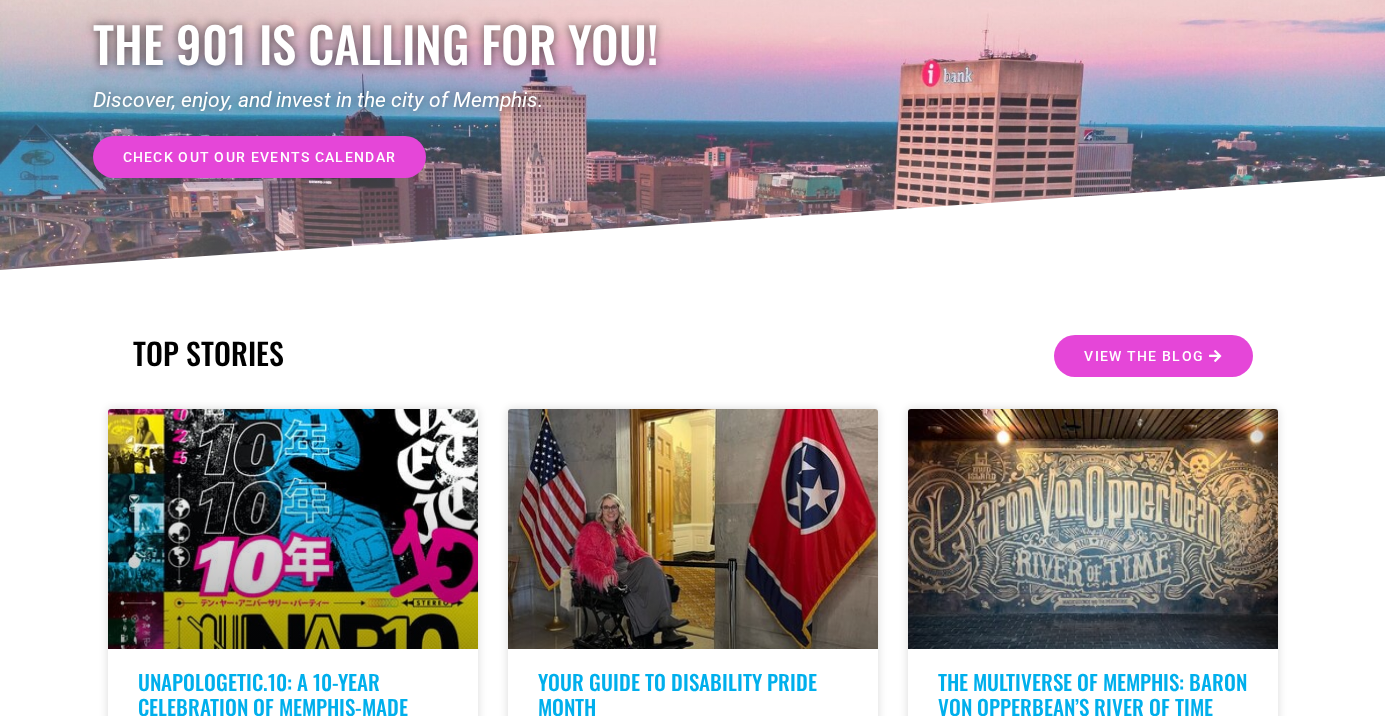 scroll, scrollTop: 0, scrollLeft: 0, axis: both 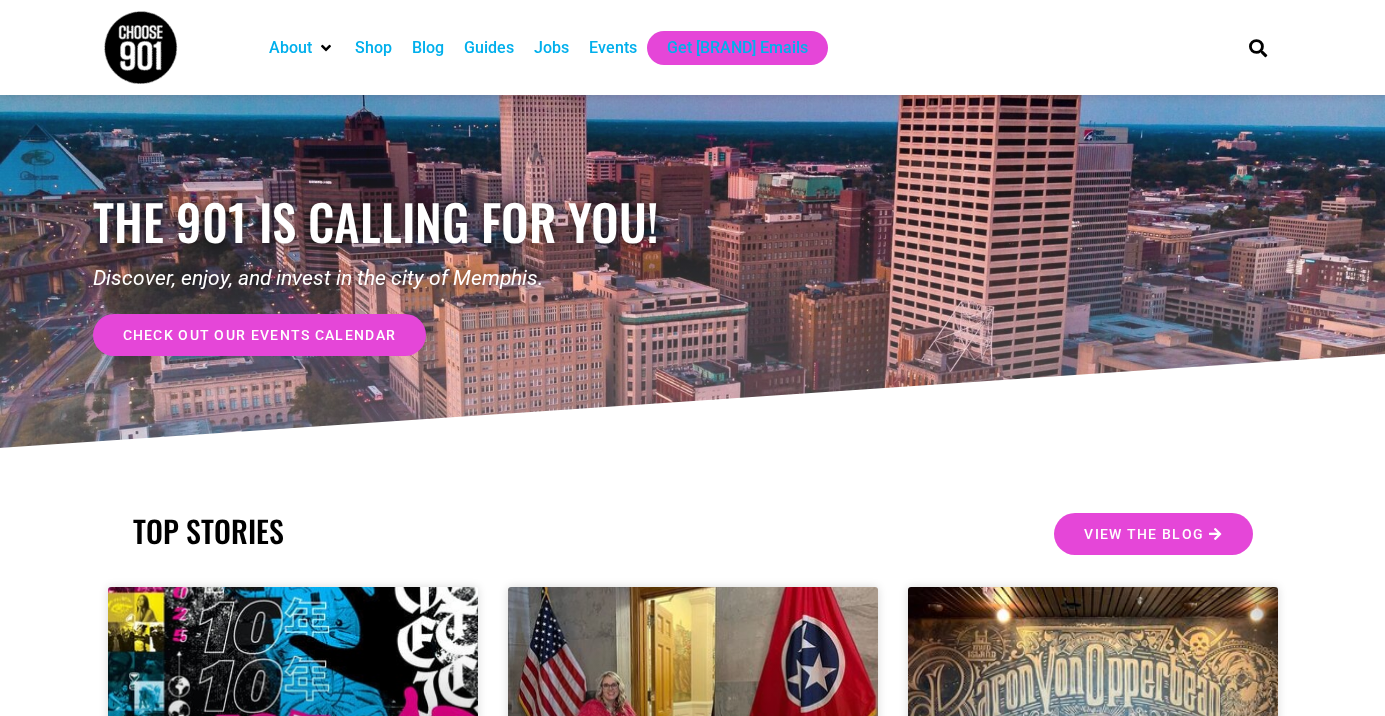 click on "Jobs" at bounding box center [551, 48] 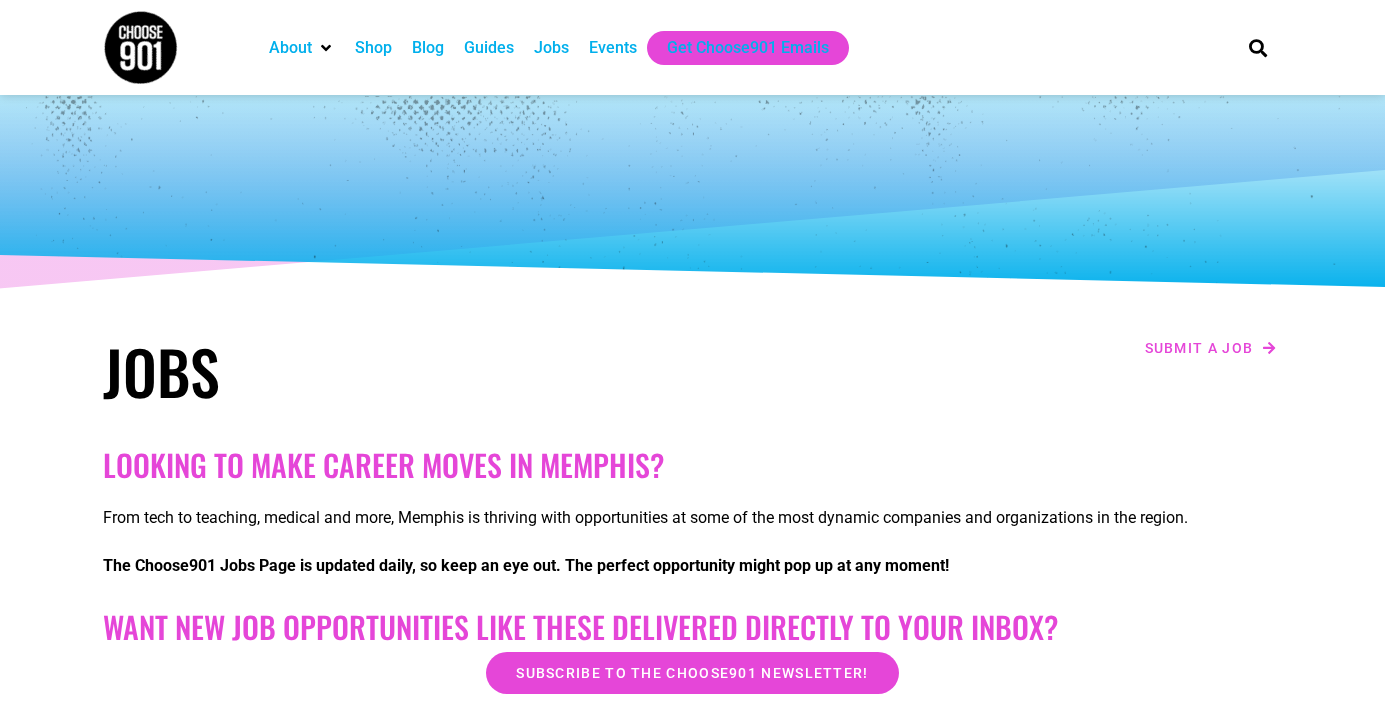 scroll, scrollTop: 0, scrollLeft: 0, axis: both 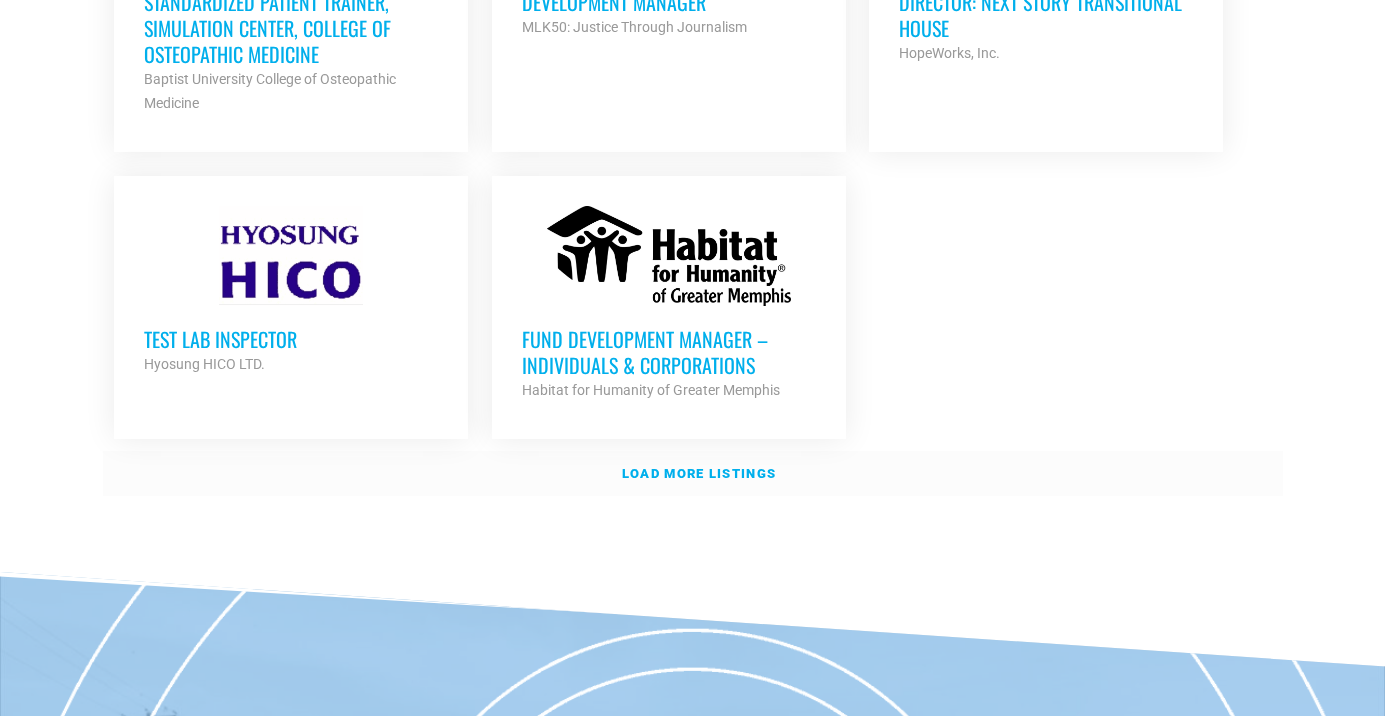 click on "Load more listings" at bounding box center (699, 473) 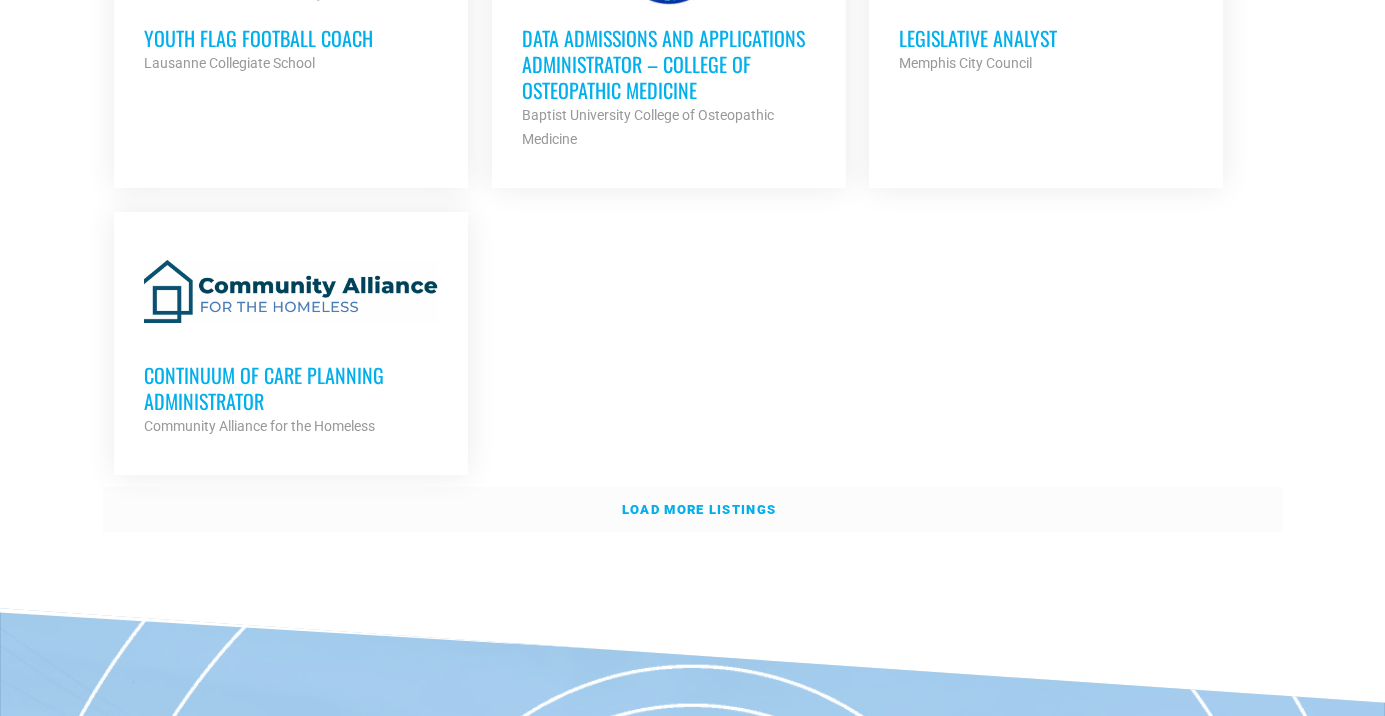 scroll, scrollTop: 4618, scrollLeft: 0, axis: vertical 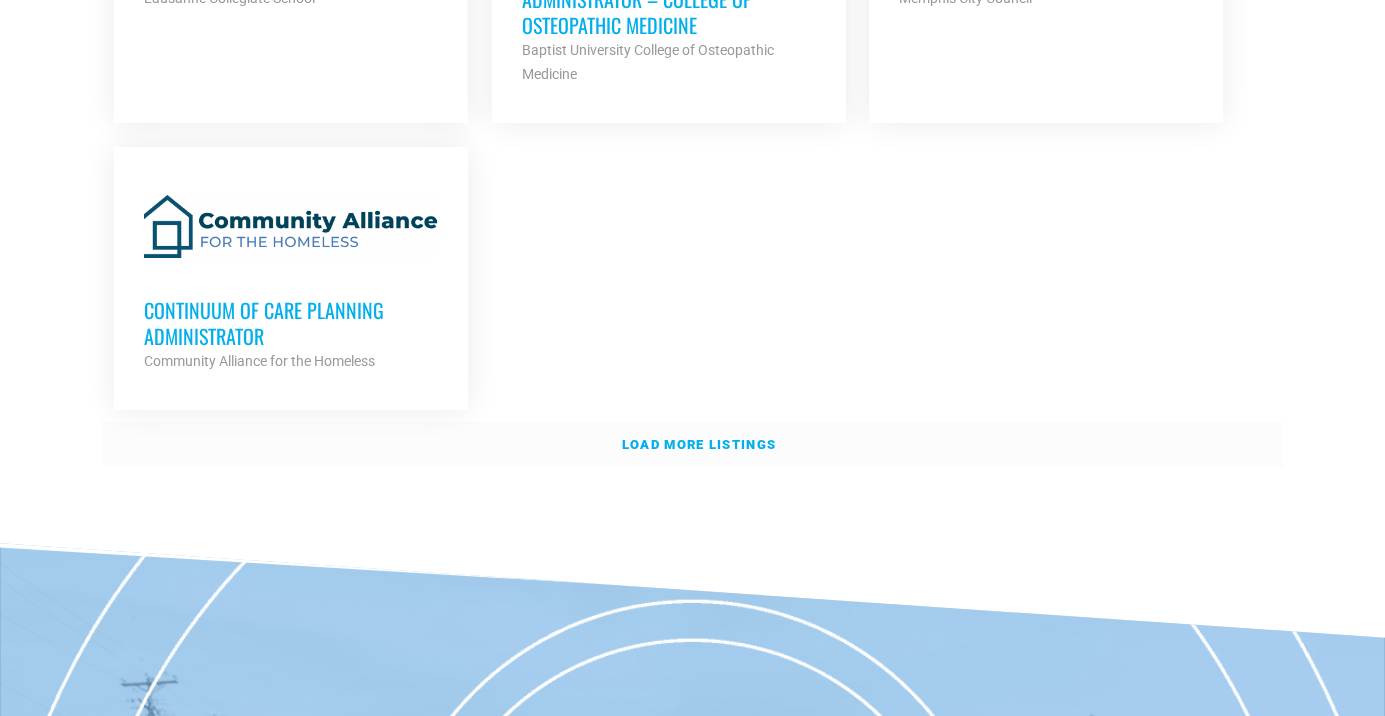 click on "Load more listings" at bounding box center [699, 444] 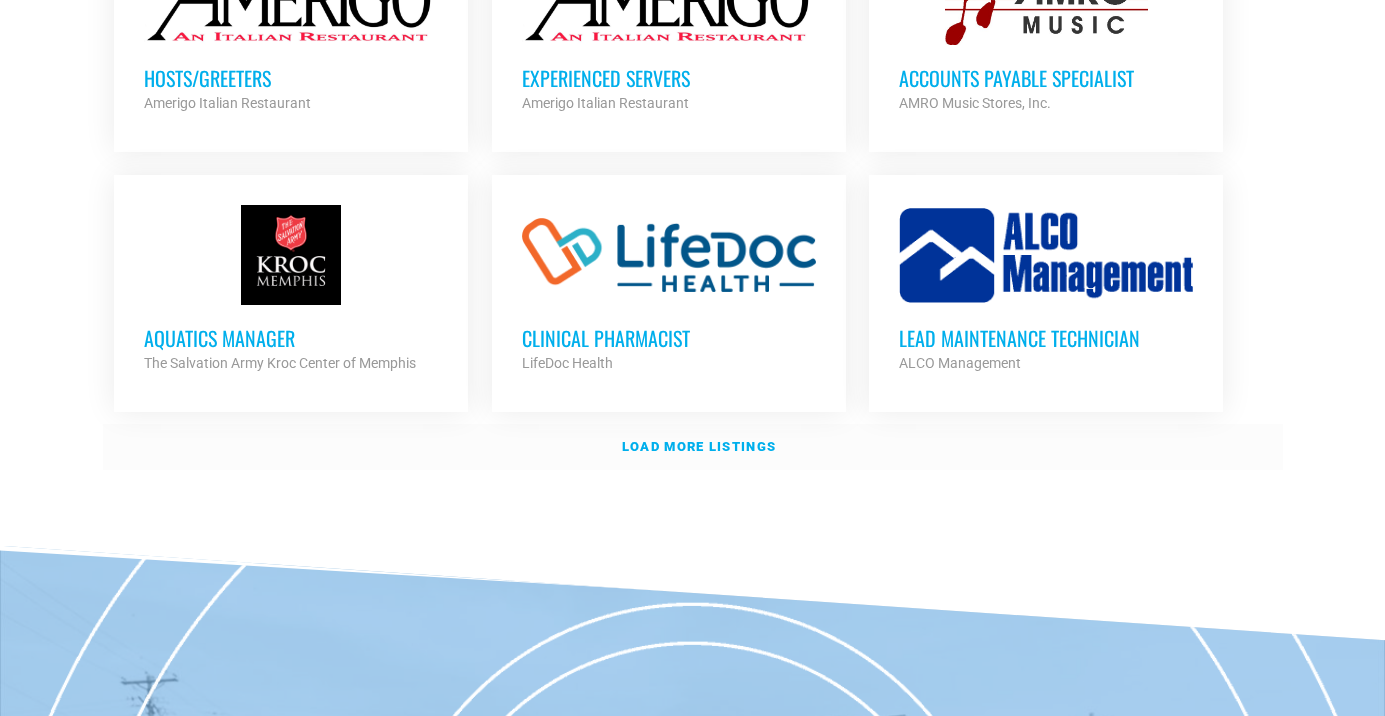 scroll, scrollTop: 6282, scrollLeft: 0, axis: vertical 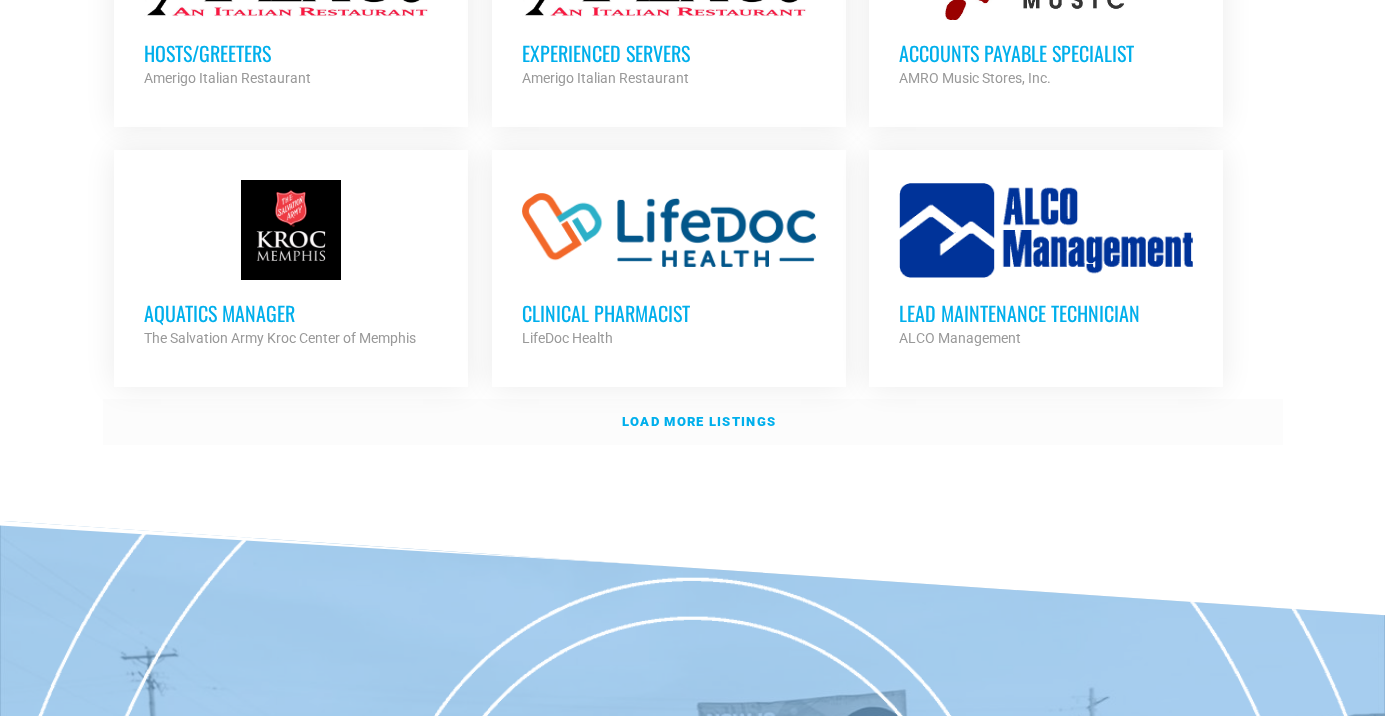 click on "Load more listings" at bounding box center [699, 421] 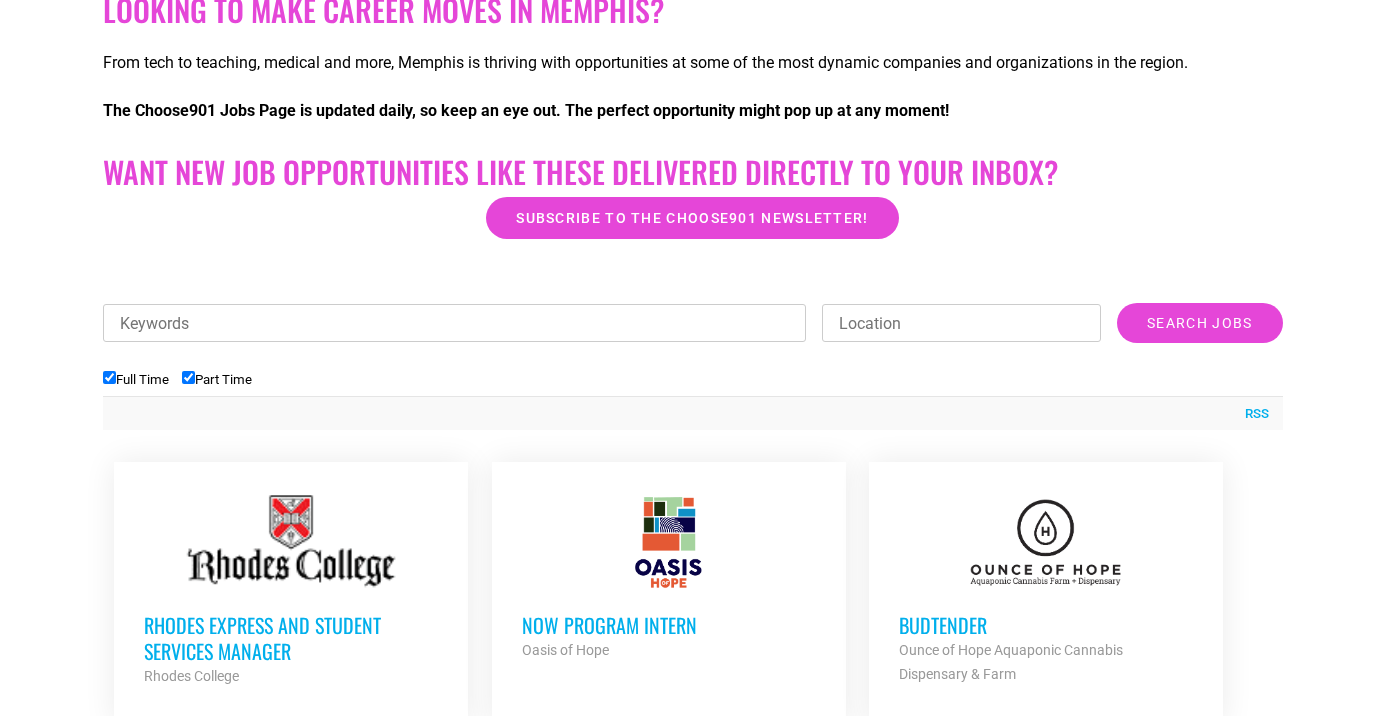 scroll, scrollTop: 0, scrollLeft: 0, axis: both 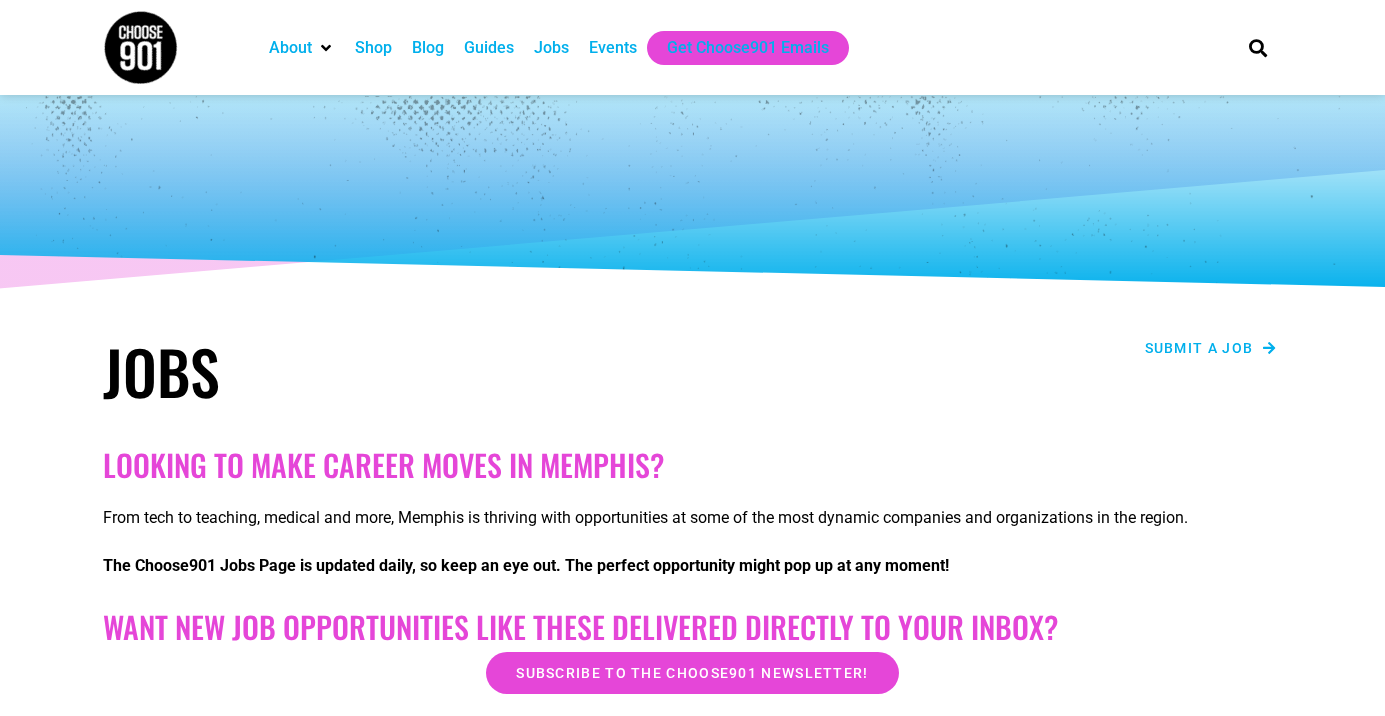 click on "Submit a job" at bounding box center (1199, 348) 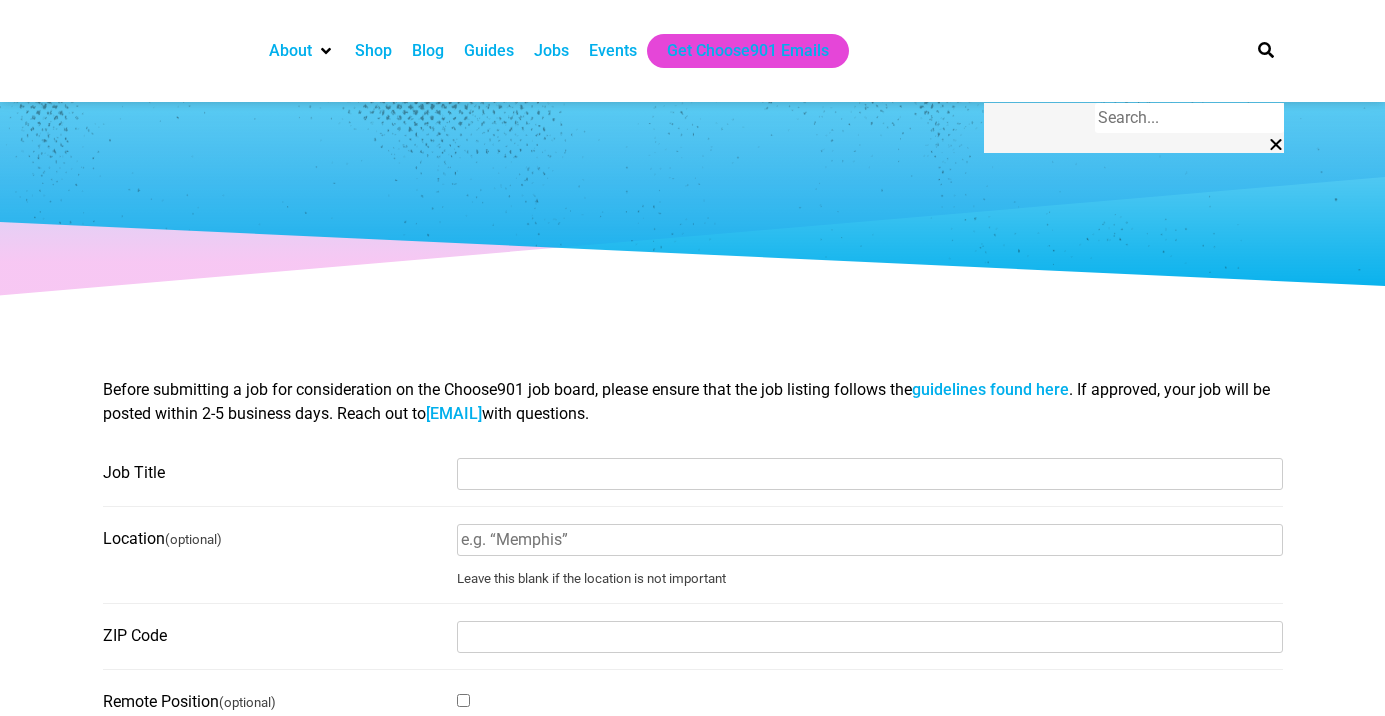 select 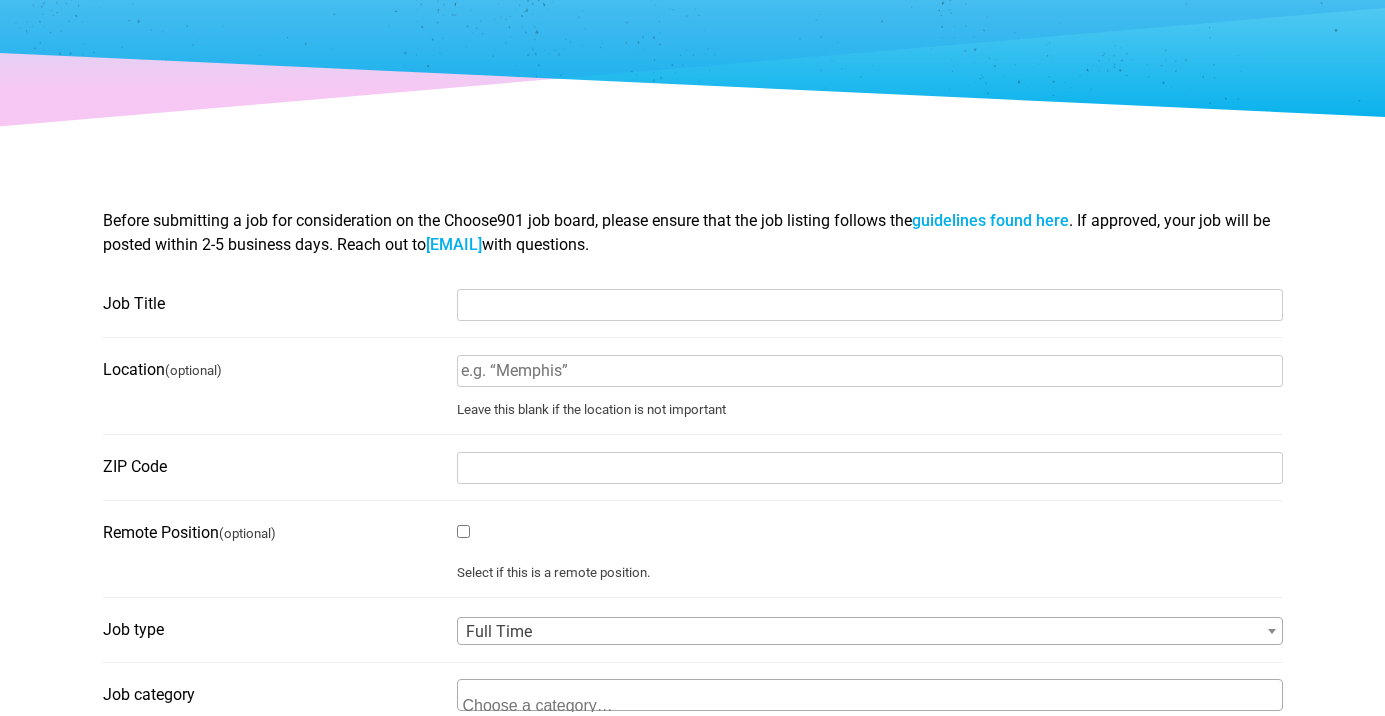 scroll, scrollTop: 0, scrollLeft: 0, axis: both 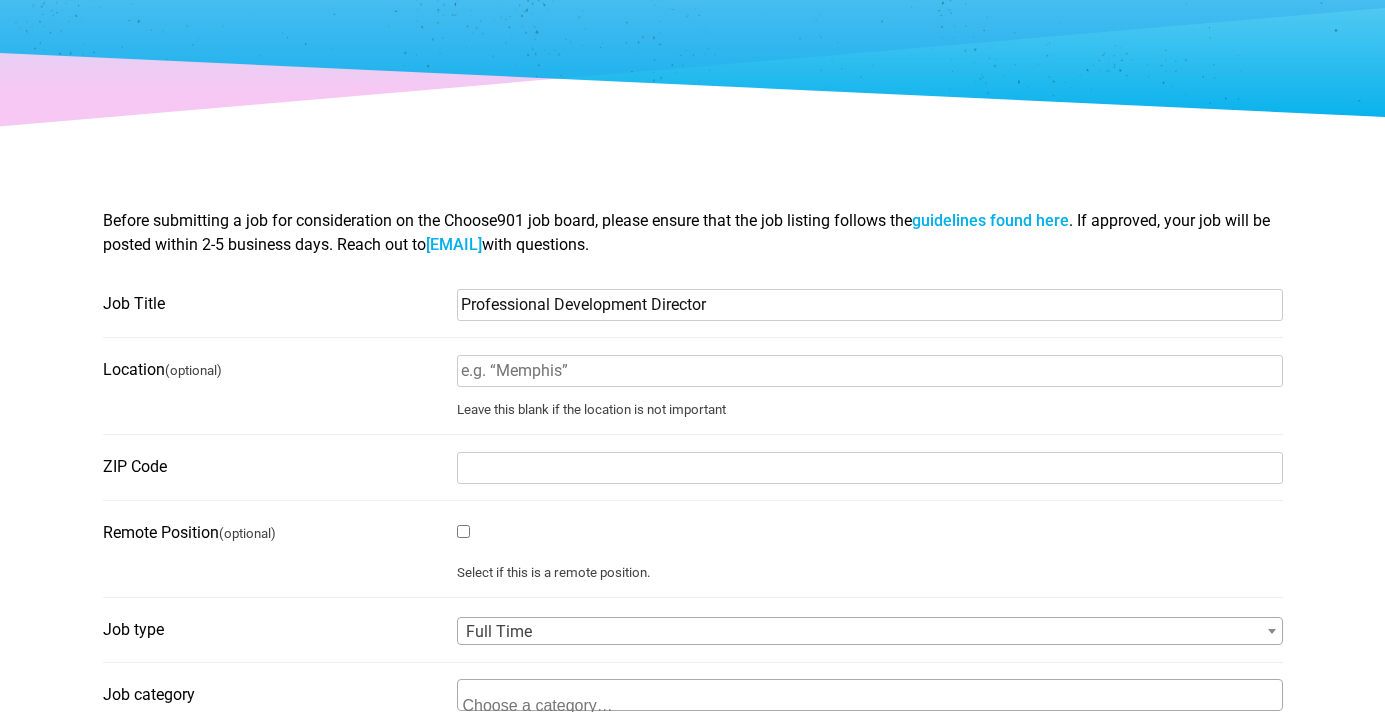 type on "Professional Development Director" 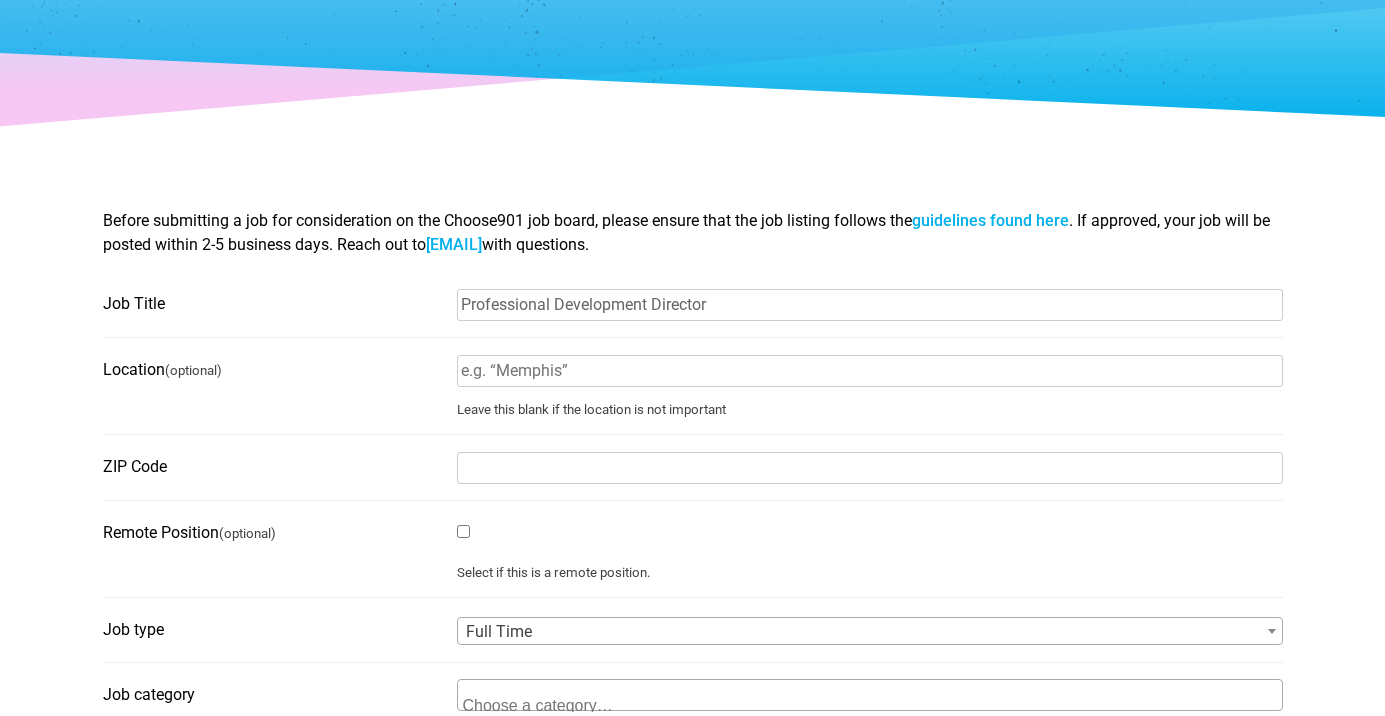 click on "Location  (optional)" at bounding box center (870, 371) 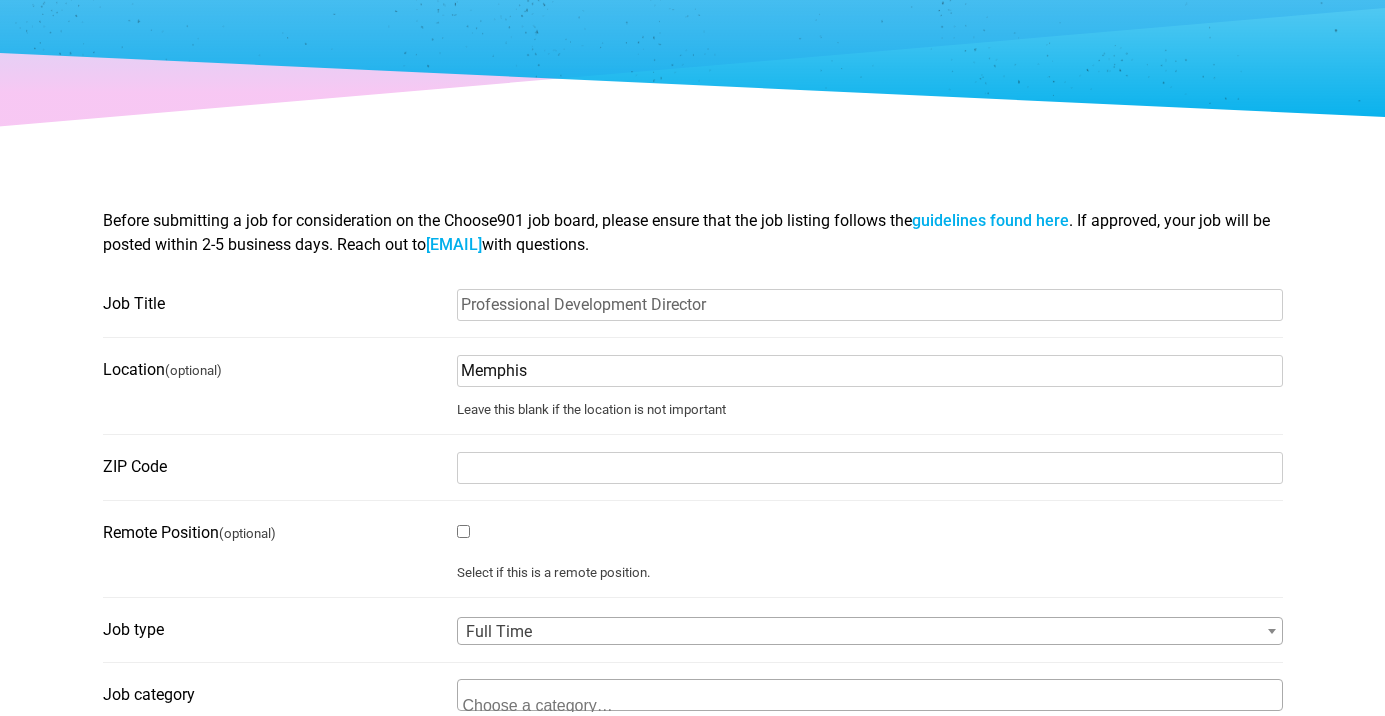 type on "Memphis" 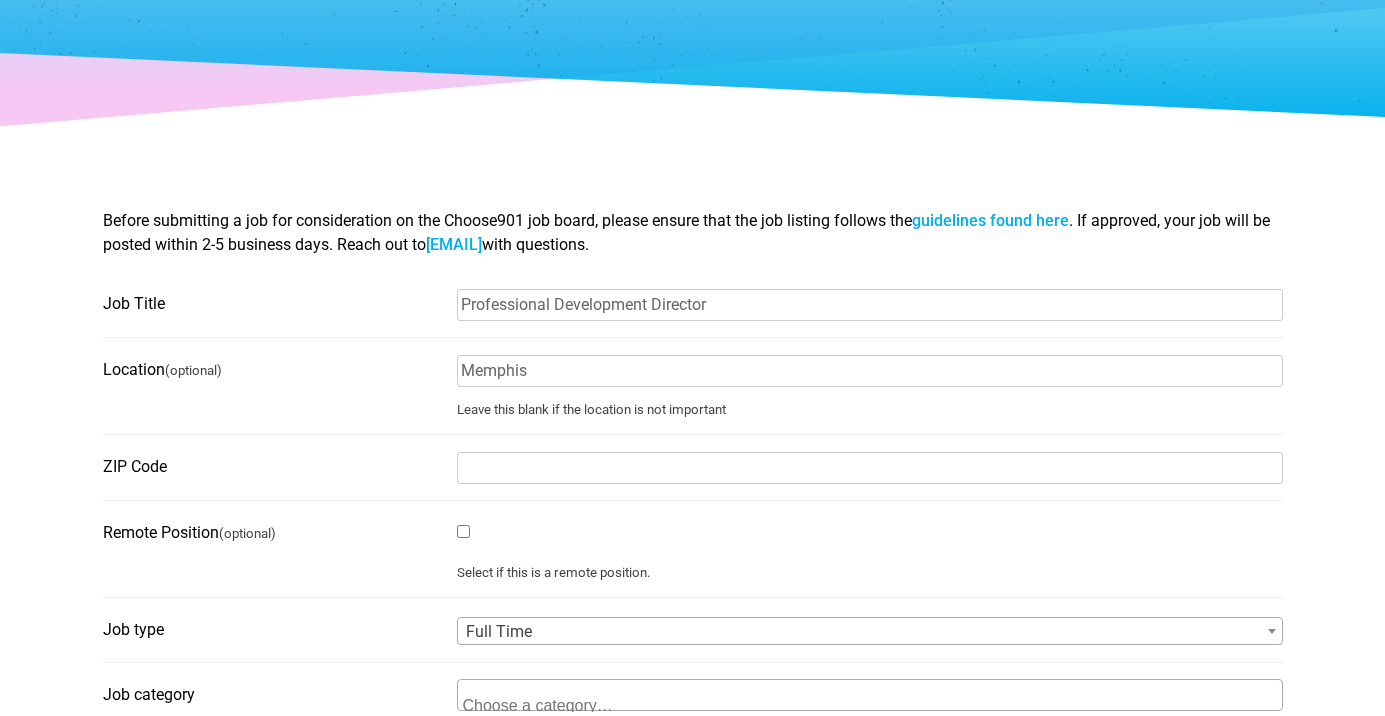 click on "Remote Position  (optional)" at bounding box center (274, 533) 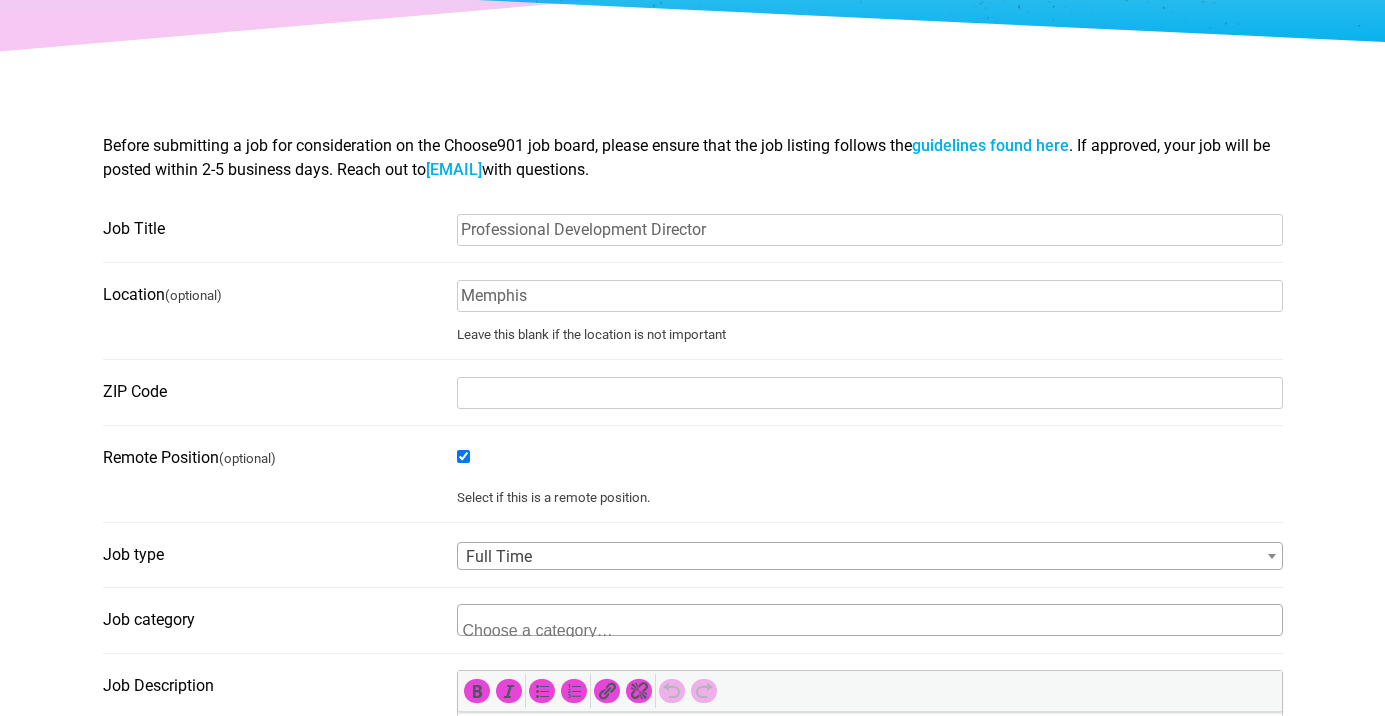 scroll, scrollTop: 285, scrollLeft: 0, axis: vertical 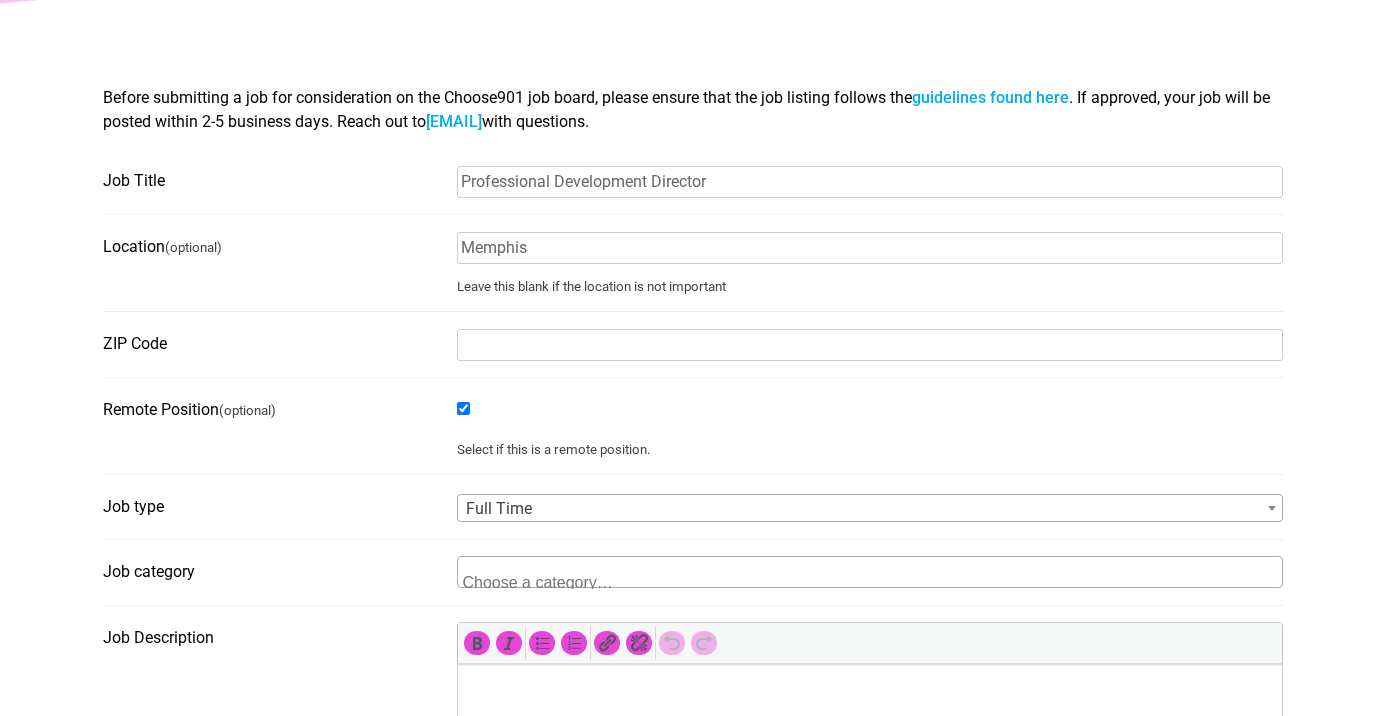 click on "Remote Position  (optional)" at bounding box center (463, 408) 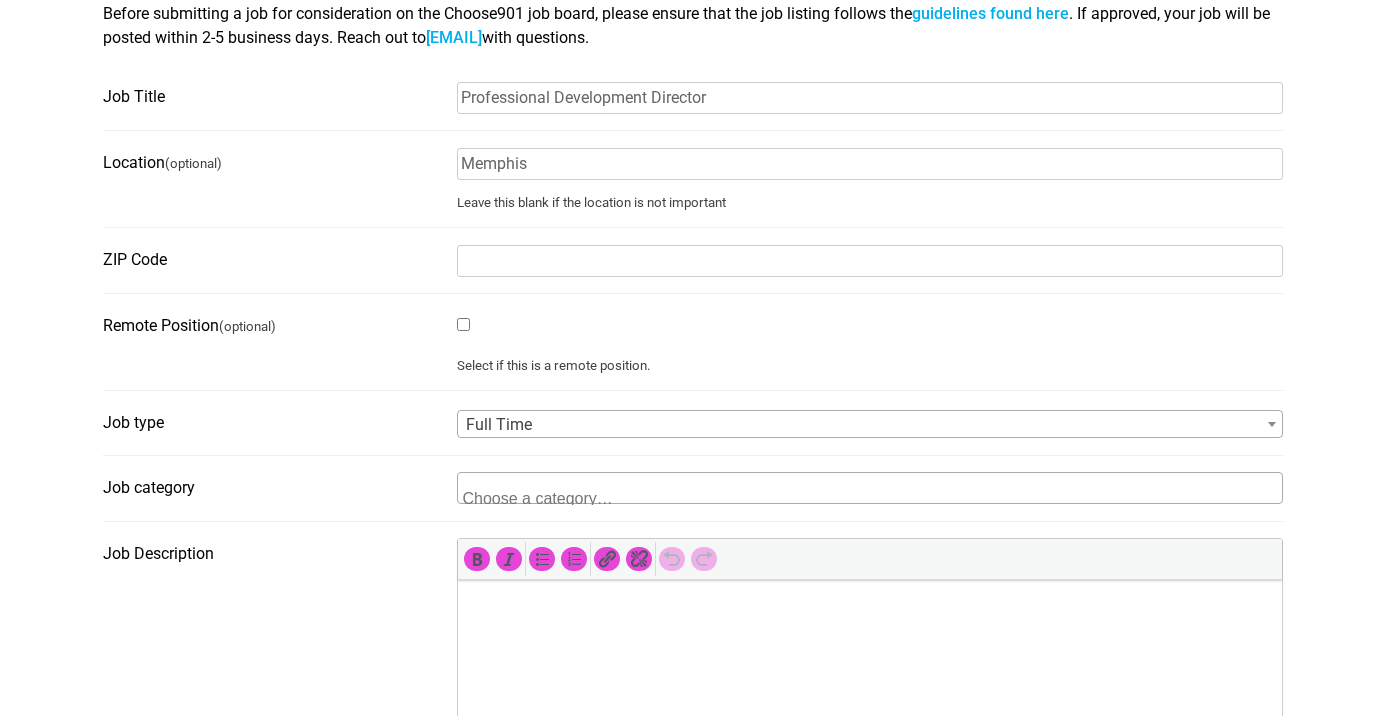 scroll, scrollTop: 370, scrollLeft: 0, axis: vertical 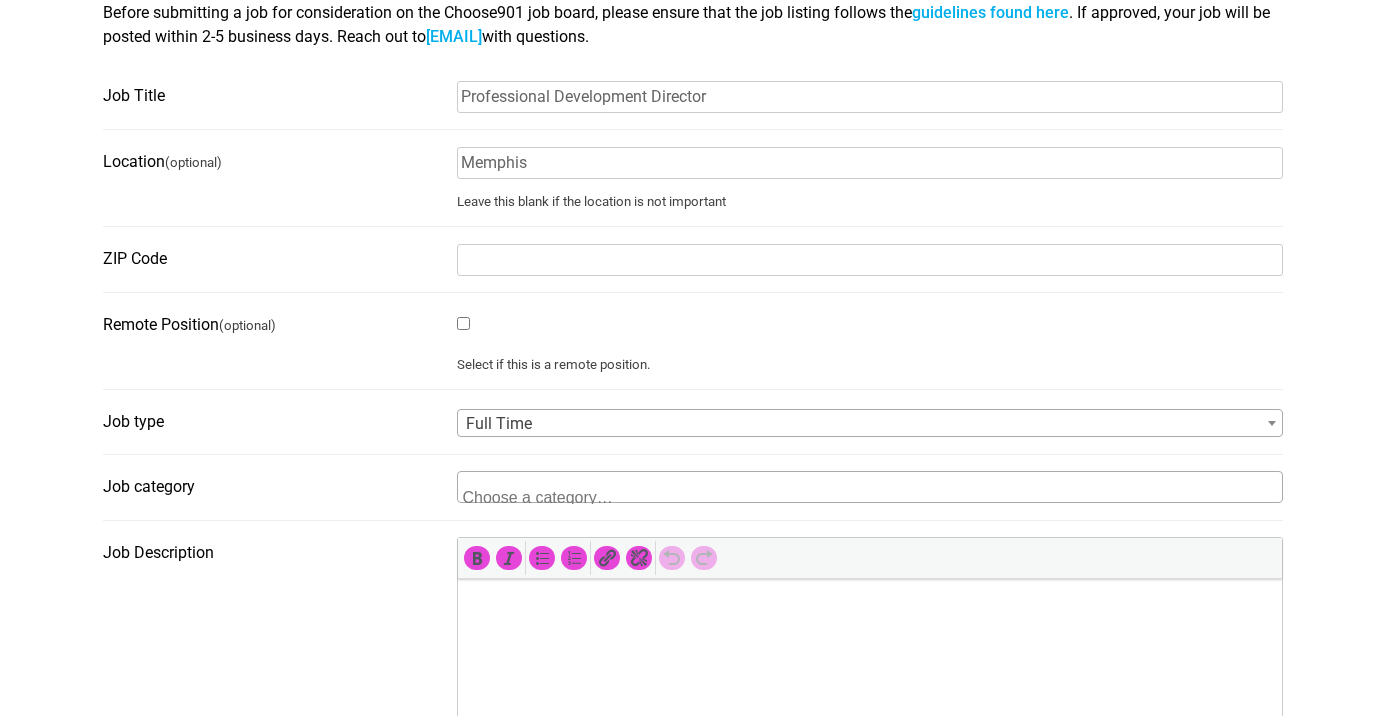 click at bounding box center (560, 495) 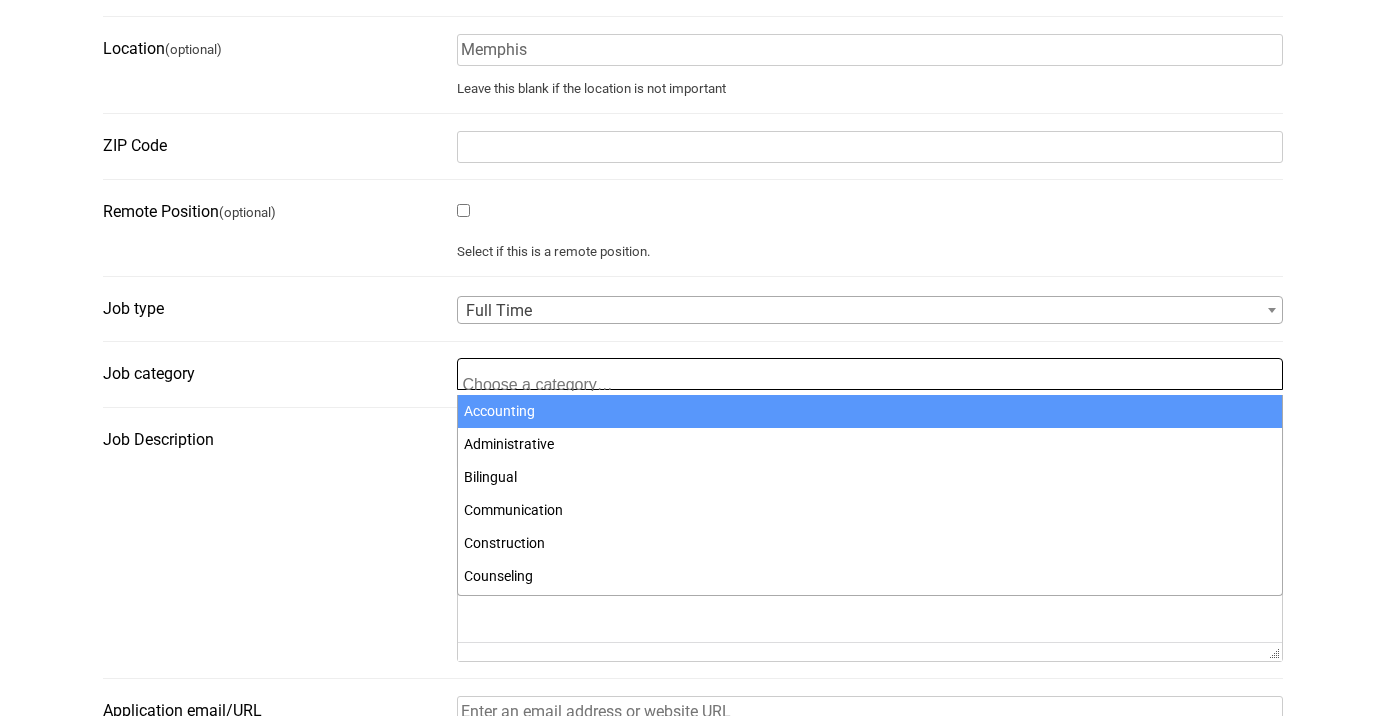scroll, scrollTop: 546, scrollLeft: 0, axis: vertical 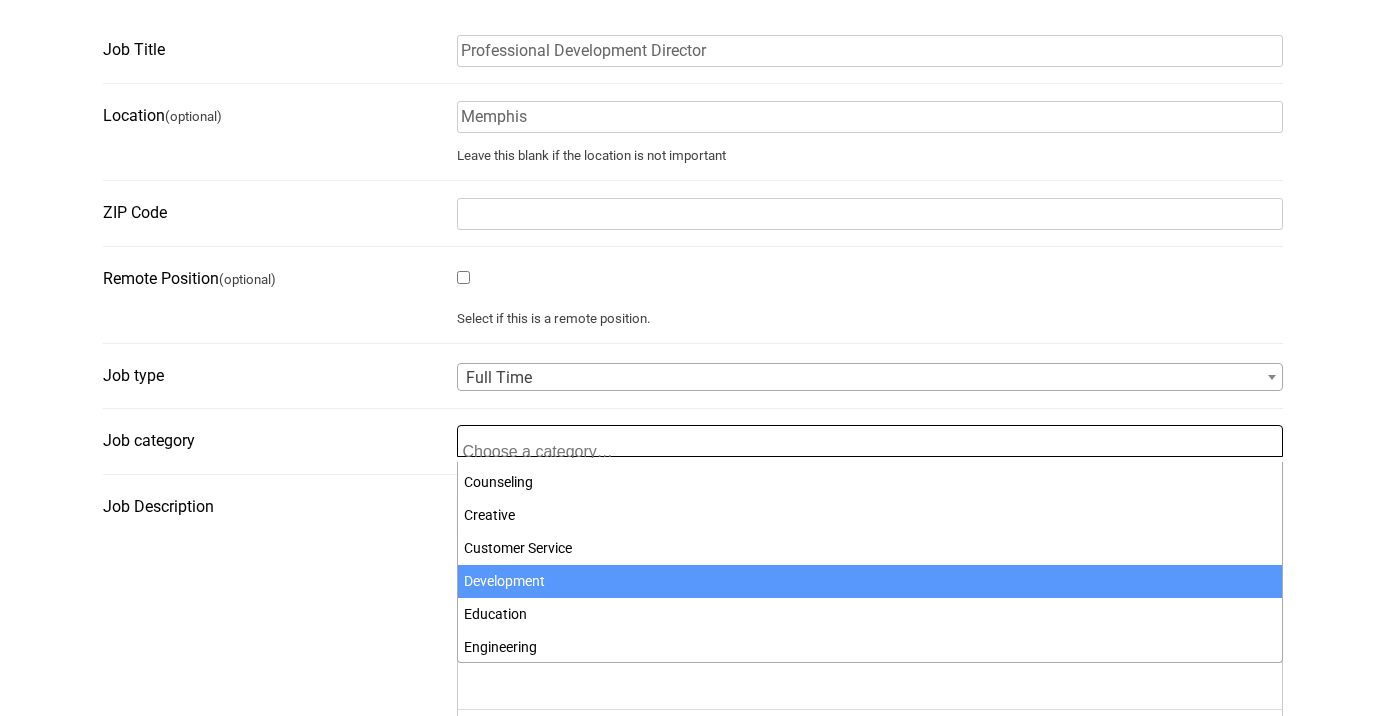 select on "100" 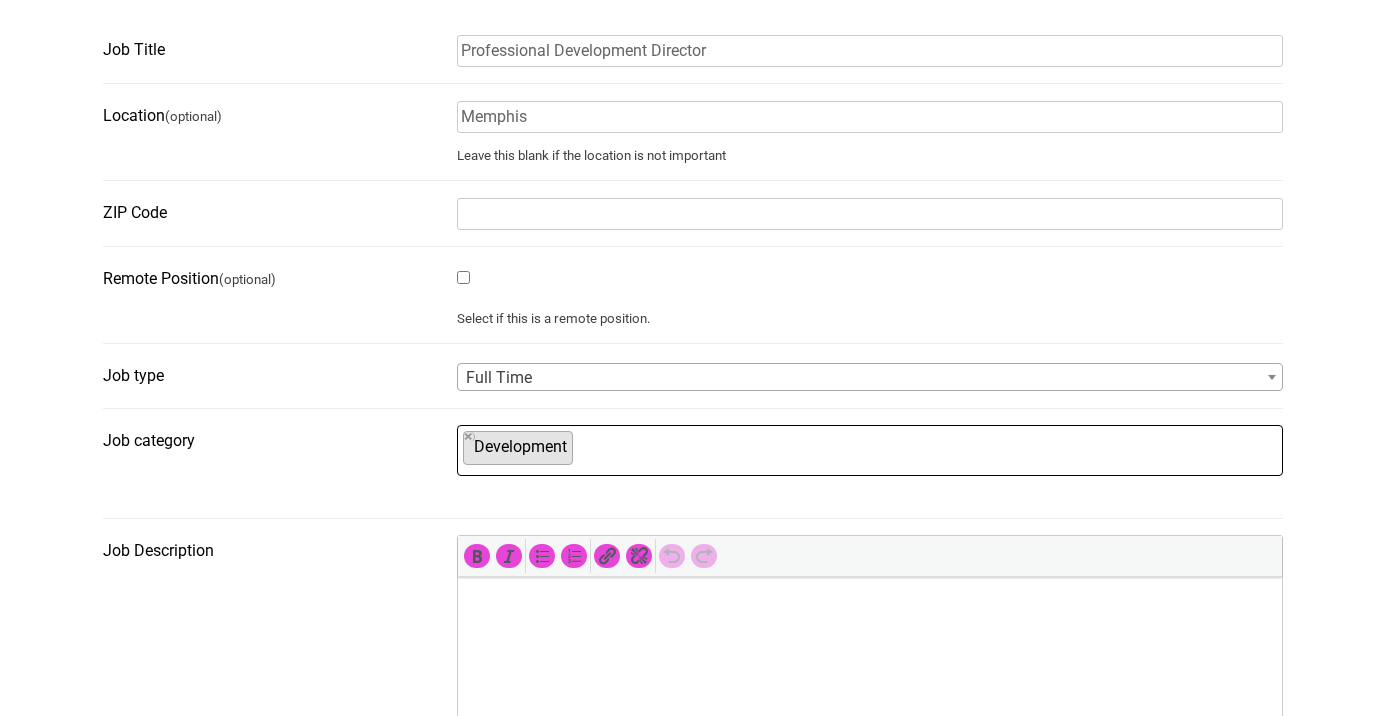 click on "× Development" at bounding box center (867, 448) 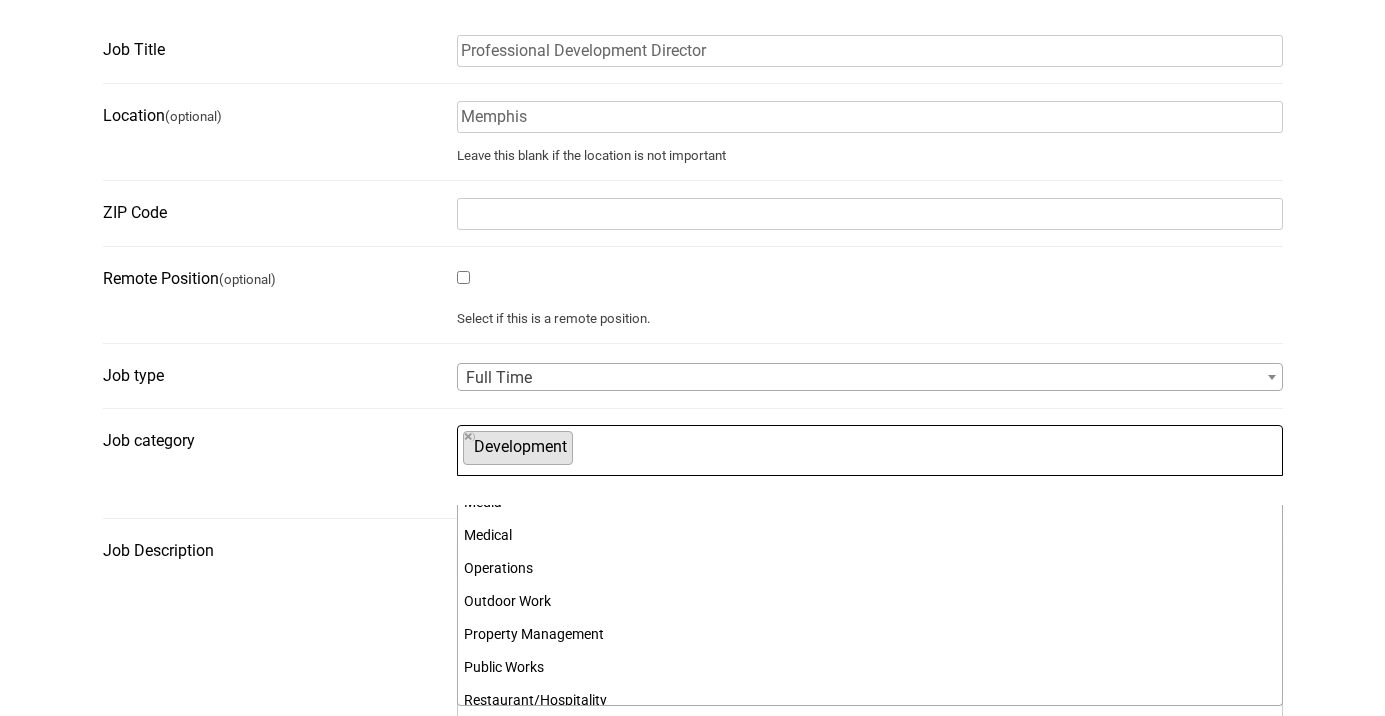 scroll, scrollTop: 667, scrollLeft: 0, axis: vertical 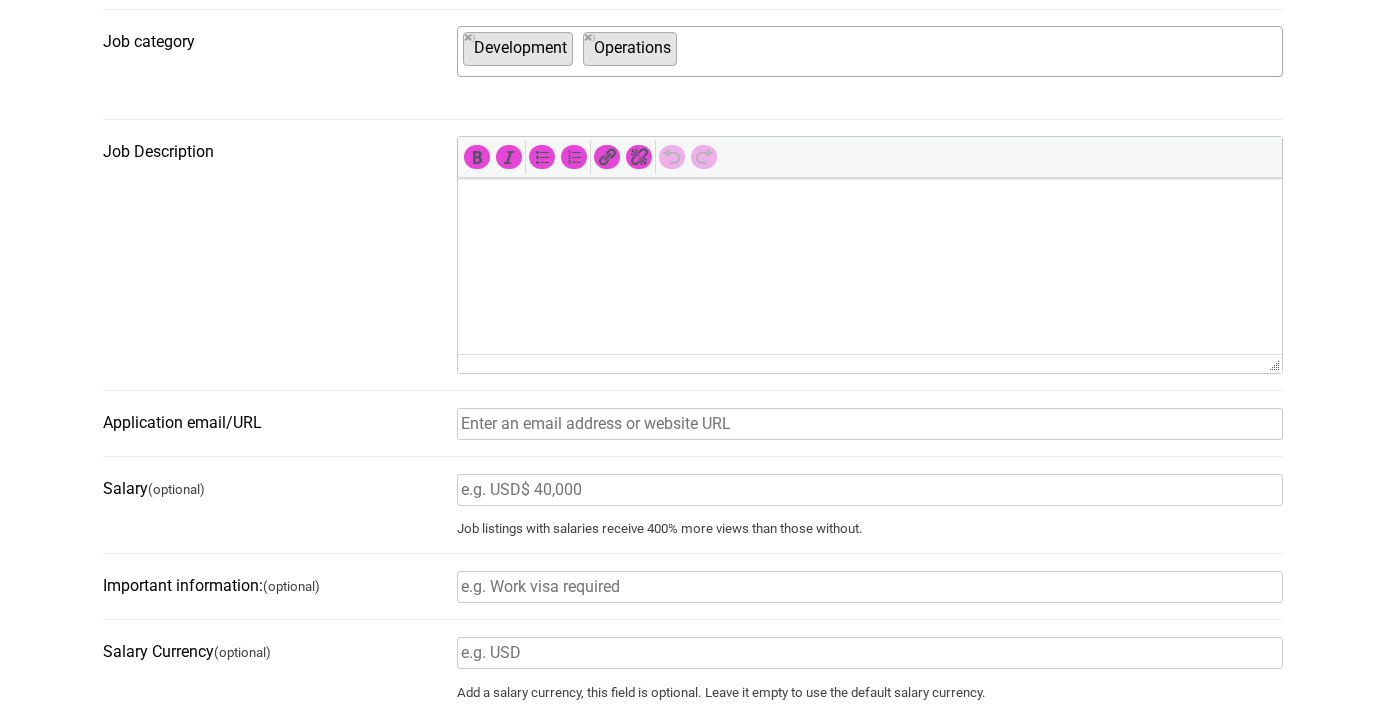 click on "Application email/URL" at bounding box center [870, 424] 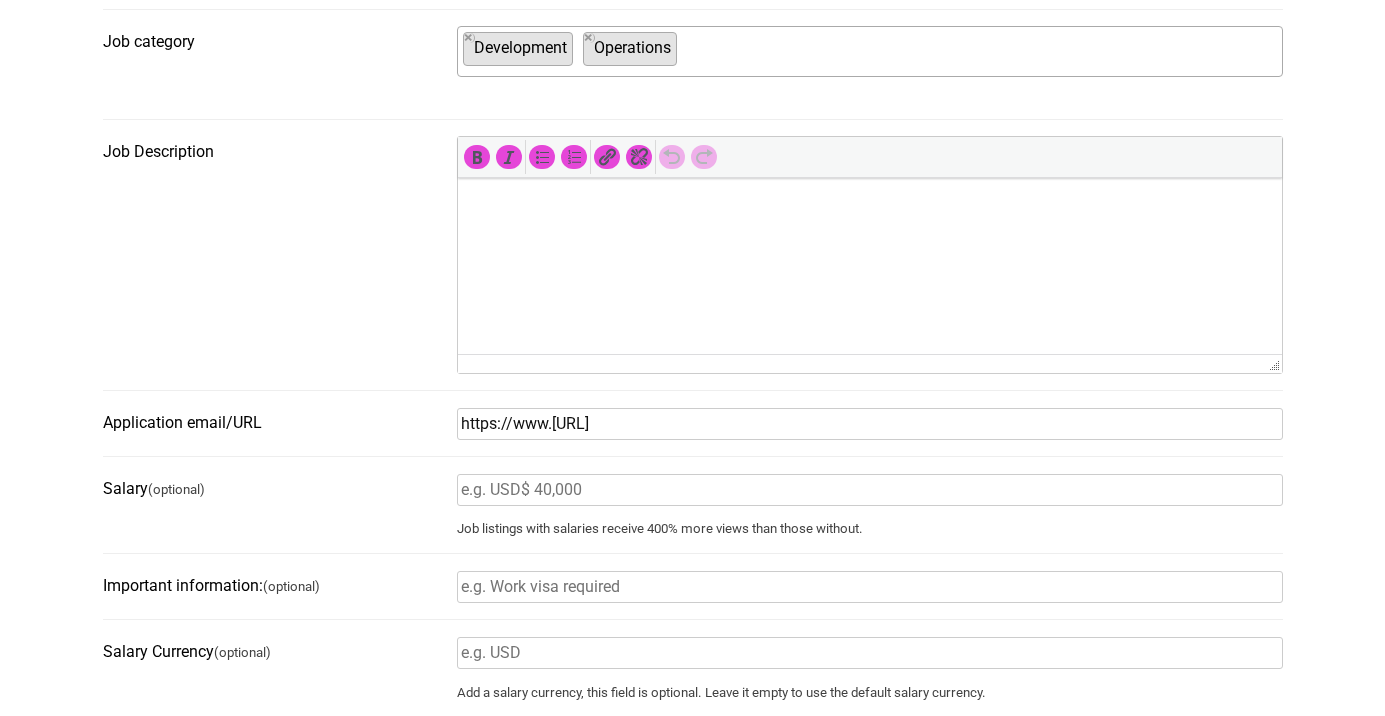scroll, scrollTop: 0, scrollLeft: 425, axis: horizontal 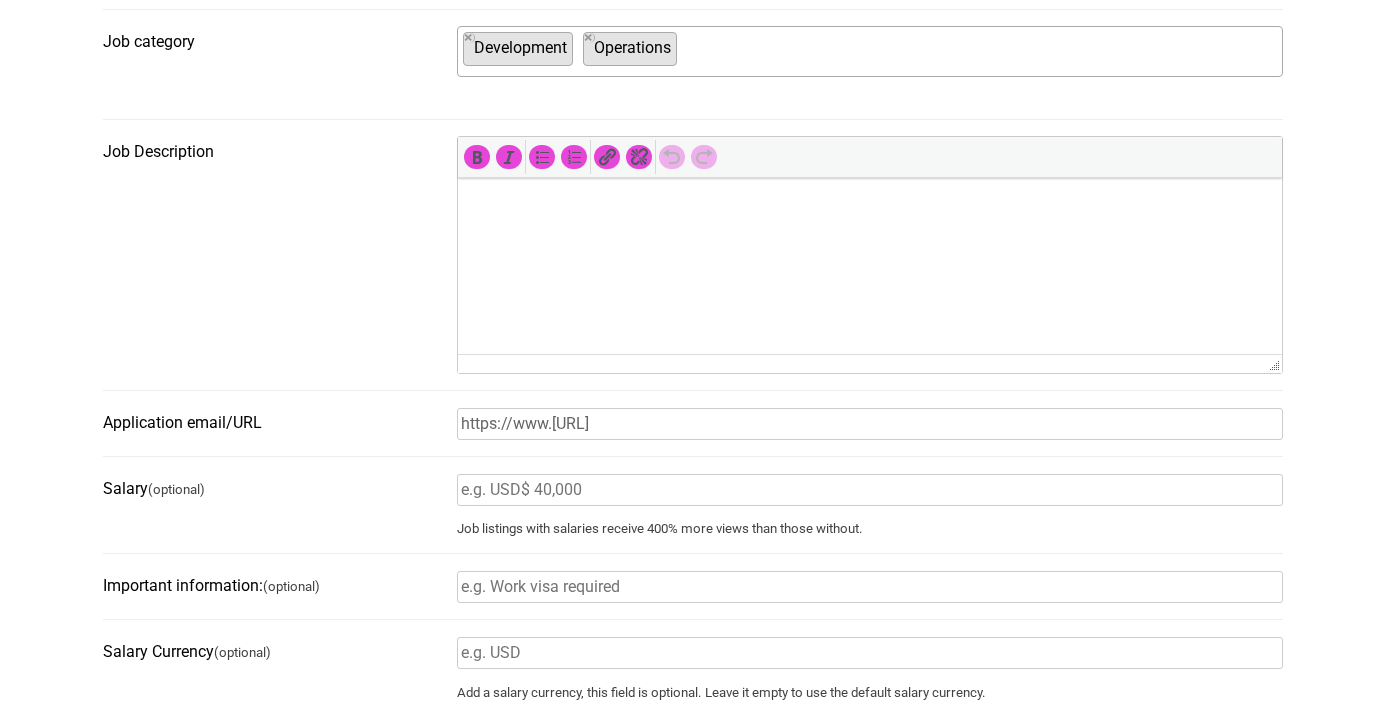 click at bounding box center [869, 206] 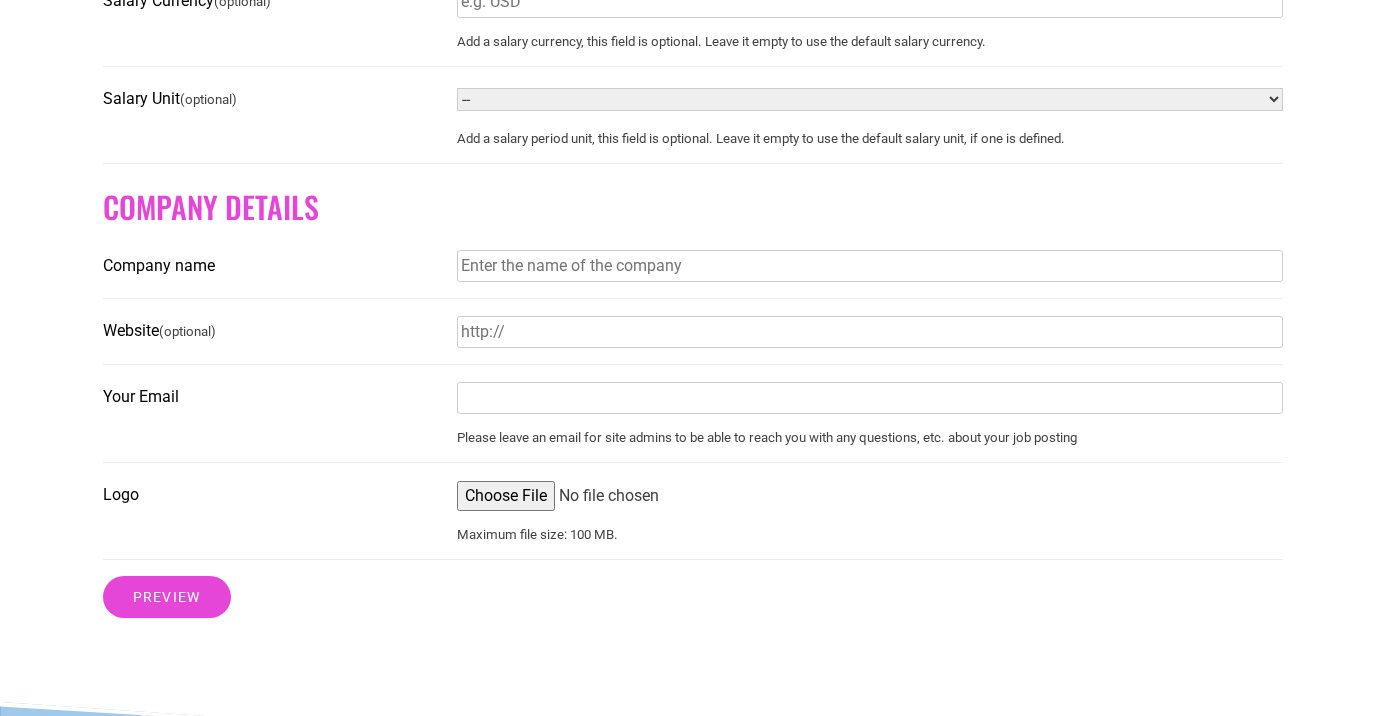 scroll, scrollTop: 1469, scrollLeft: 0, axis: vertical 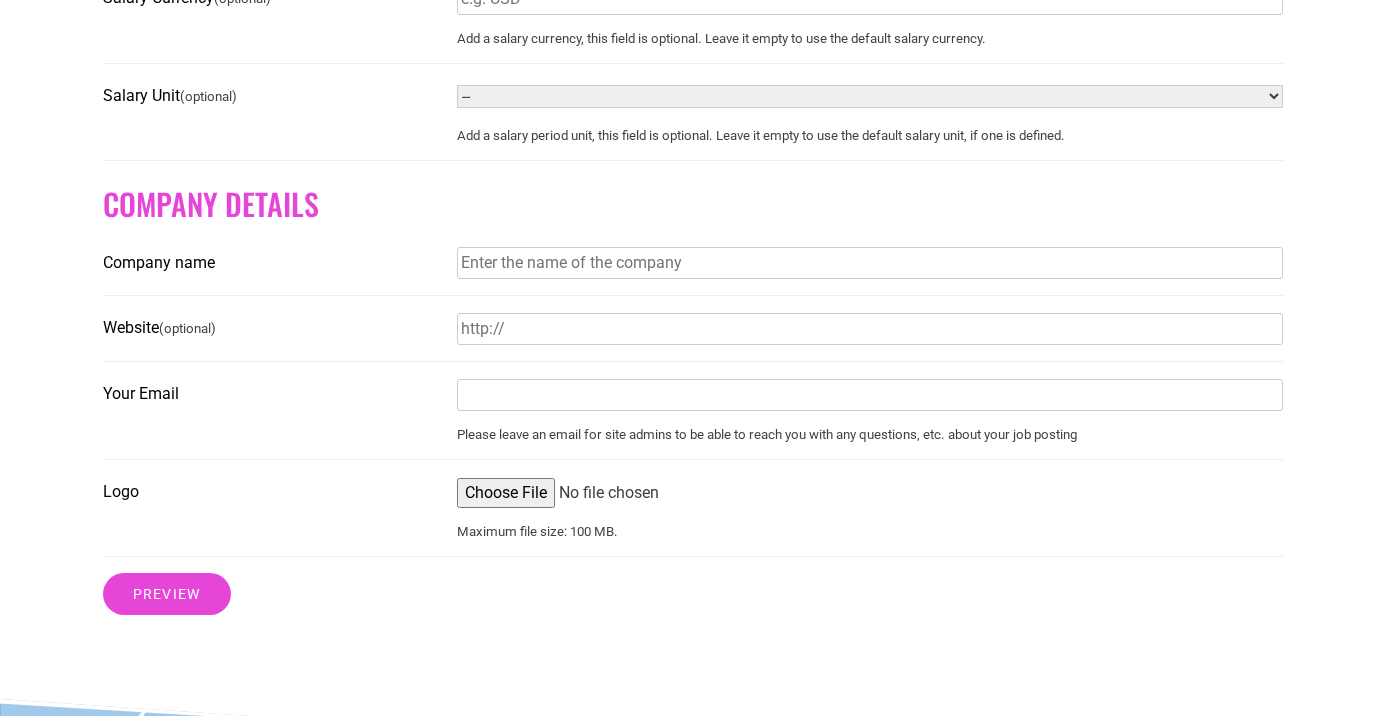 click on "Company name" at bounding box center [870, 263] 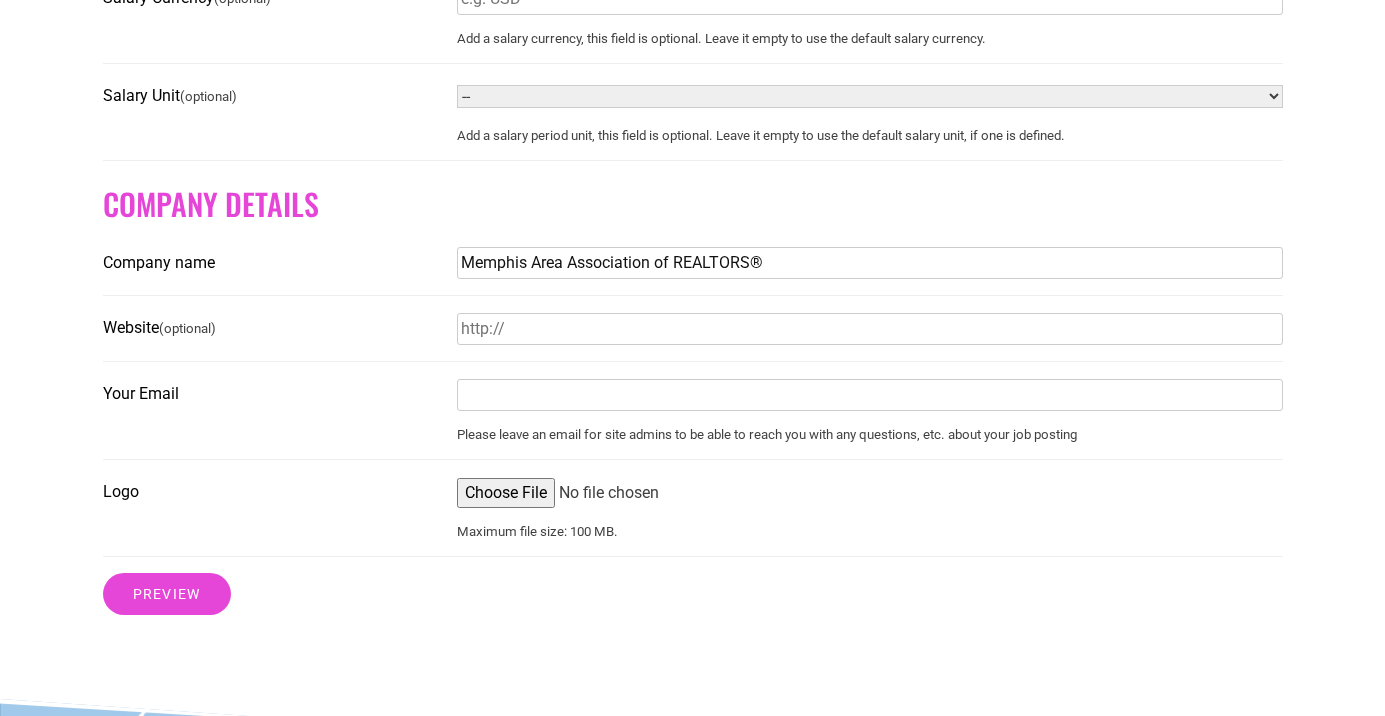 type on "Memphis Area Association of REALTORS®" 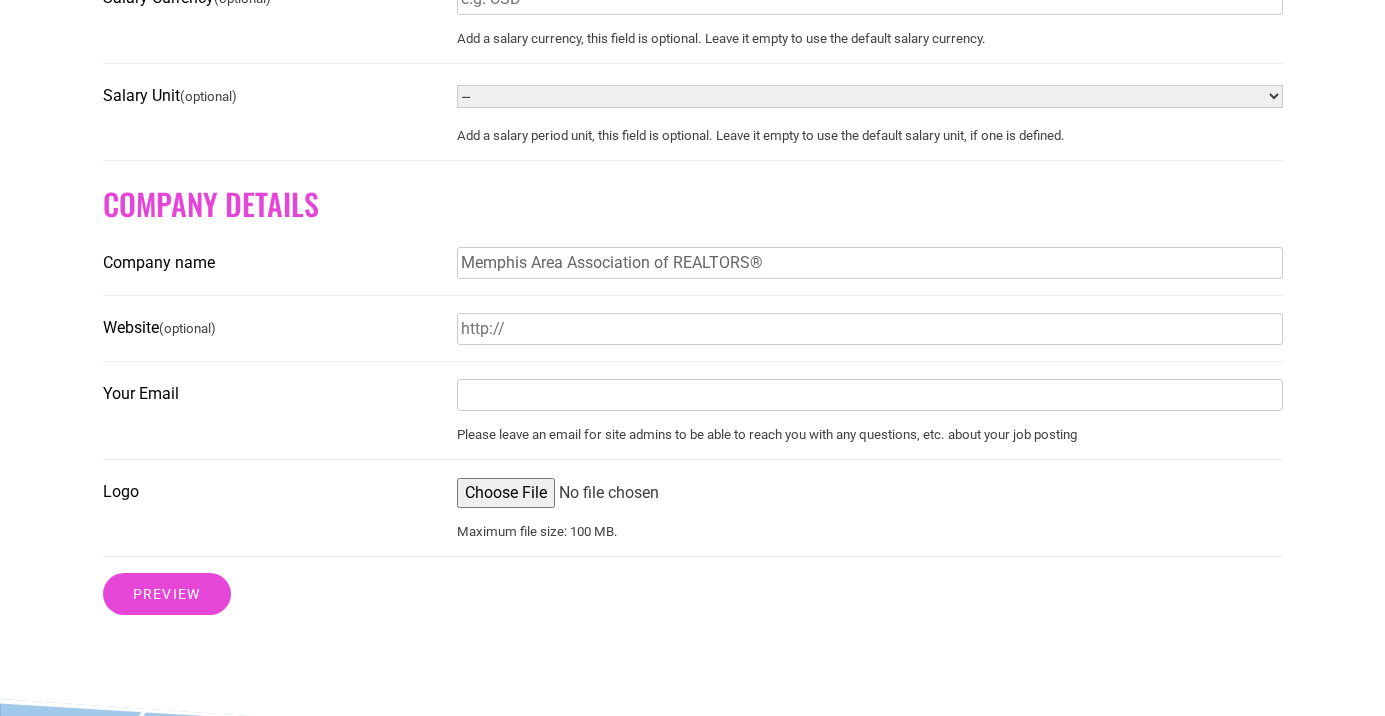 click on "Website  (optional)" at bounding box center (870, 329) 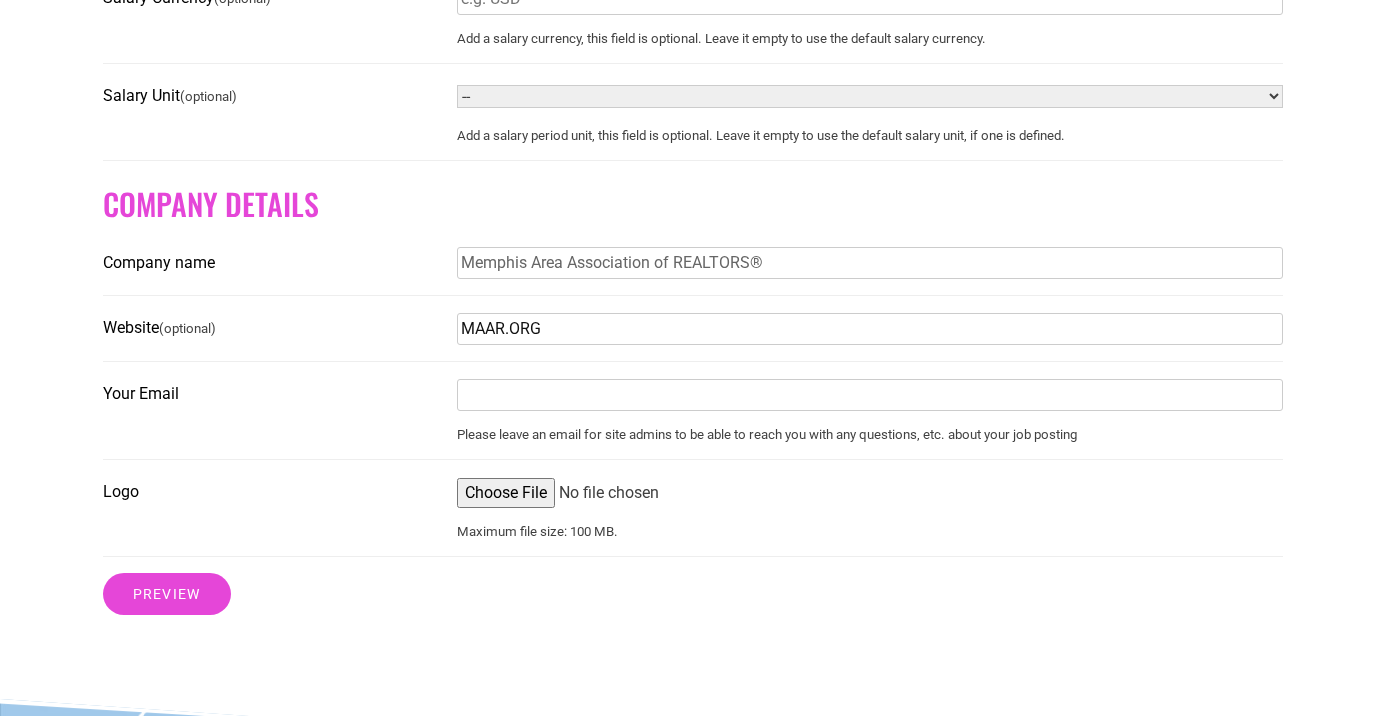type on "MAAR.ORG" 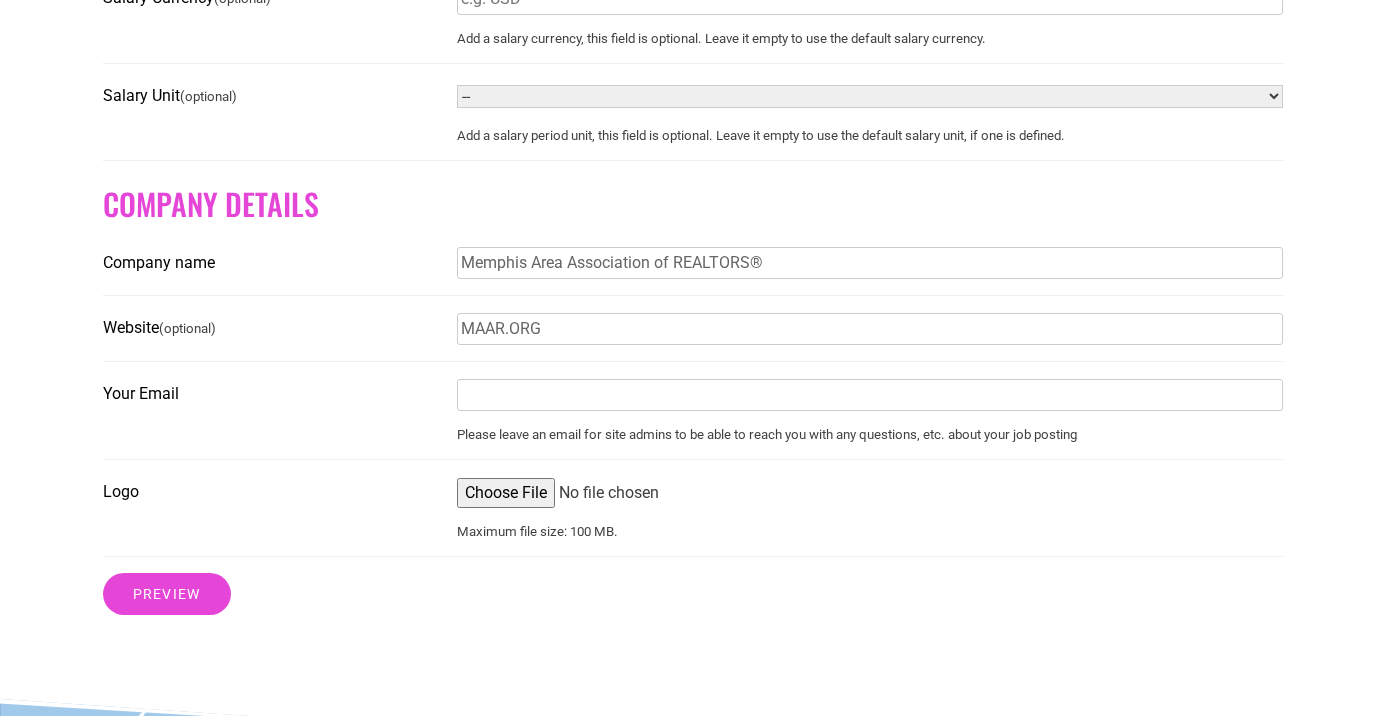click on "Please leave an email for site admins to be able to reach you with any questions, etc. about your job posting" at bounding box center (870, 410) 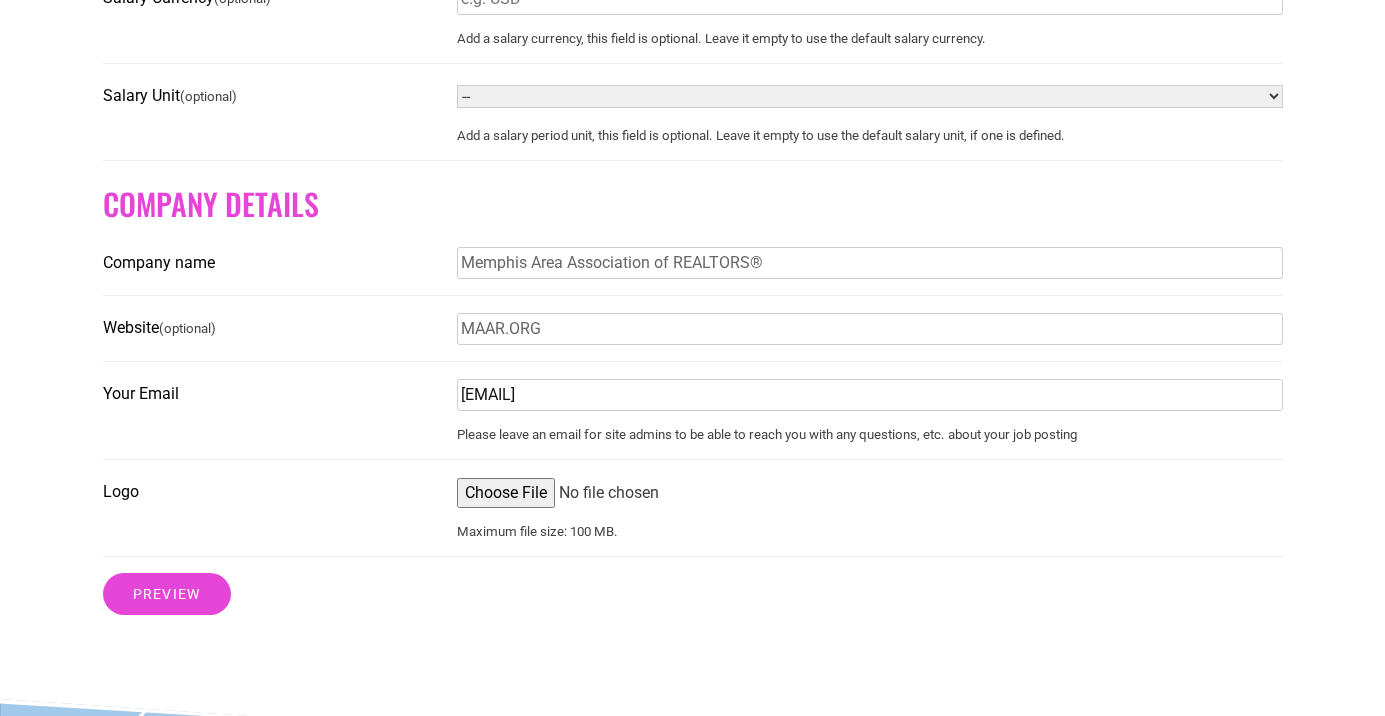 type on "peyton@obsidianpr.com" 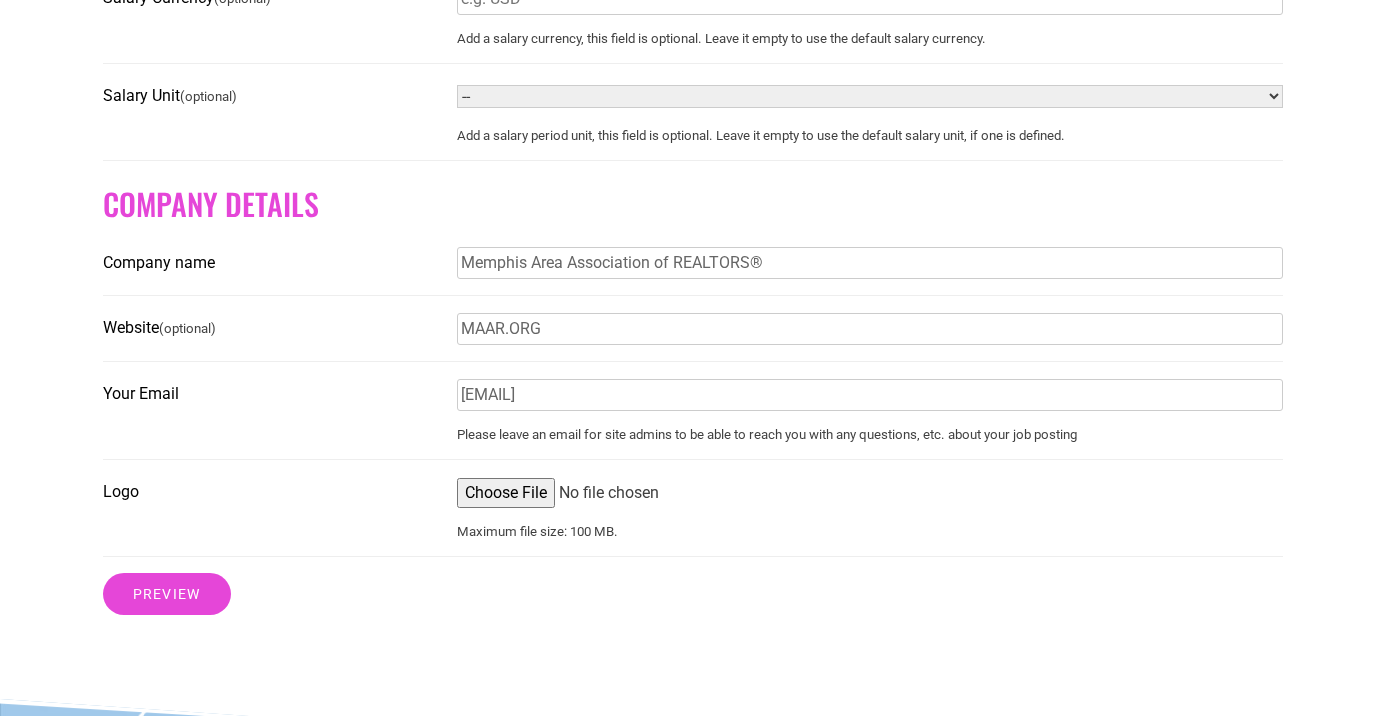 type on "C:\fakepath\MAAR Logo.png" 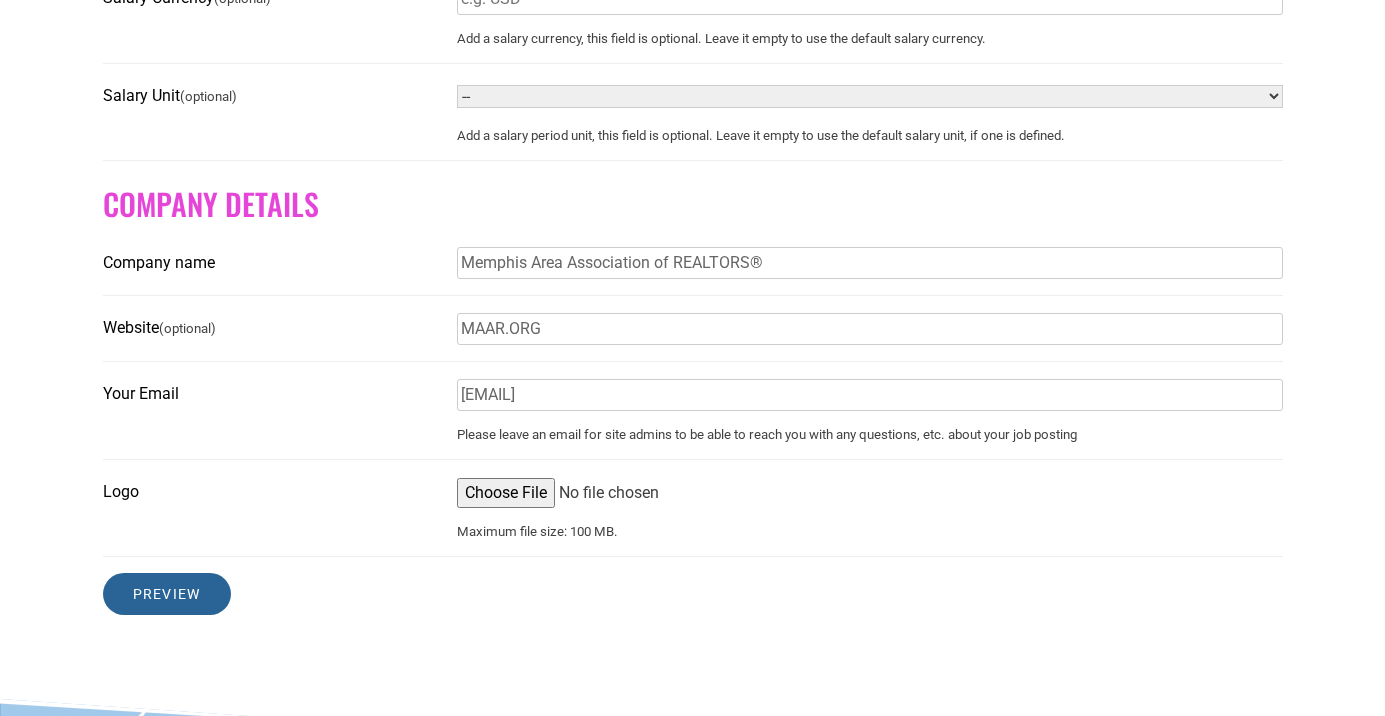 click on "Preview" at bounding box center (167, 594) 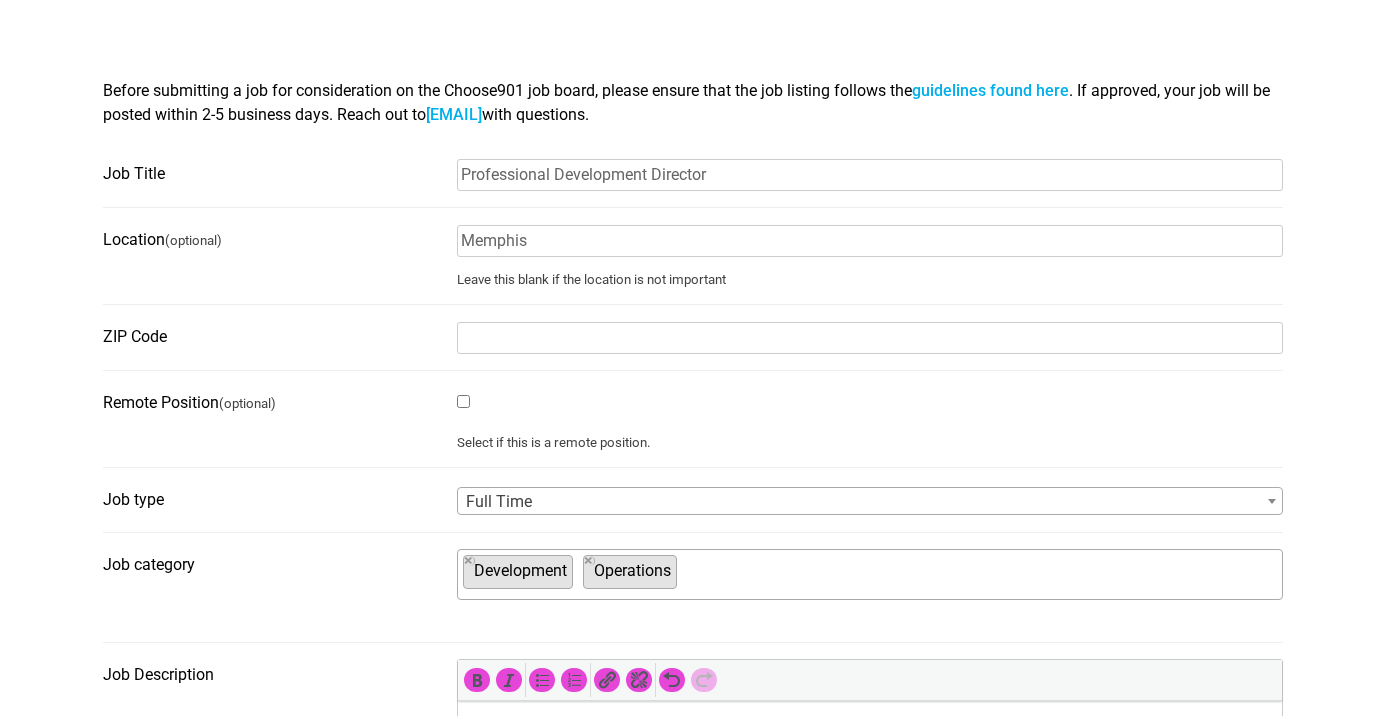 scroll, scrollTop: 276, scrollLeft: 0, axis: vertical 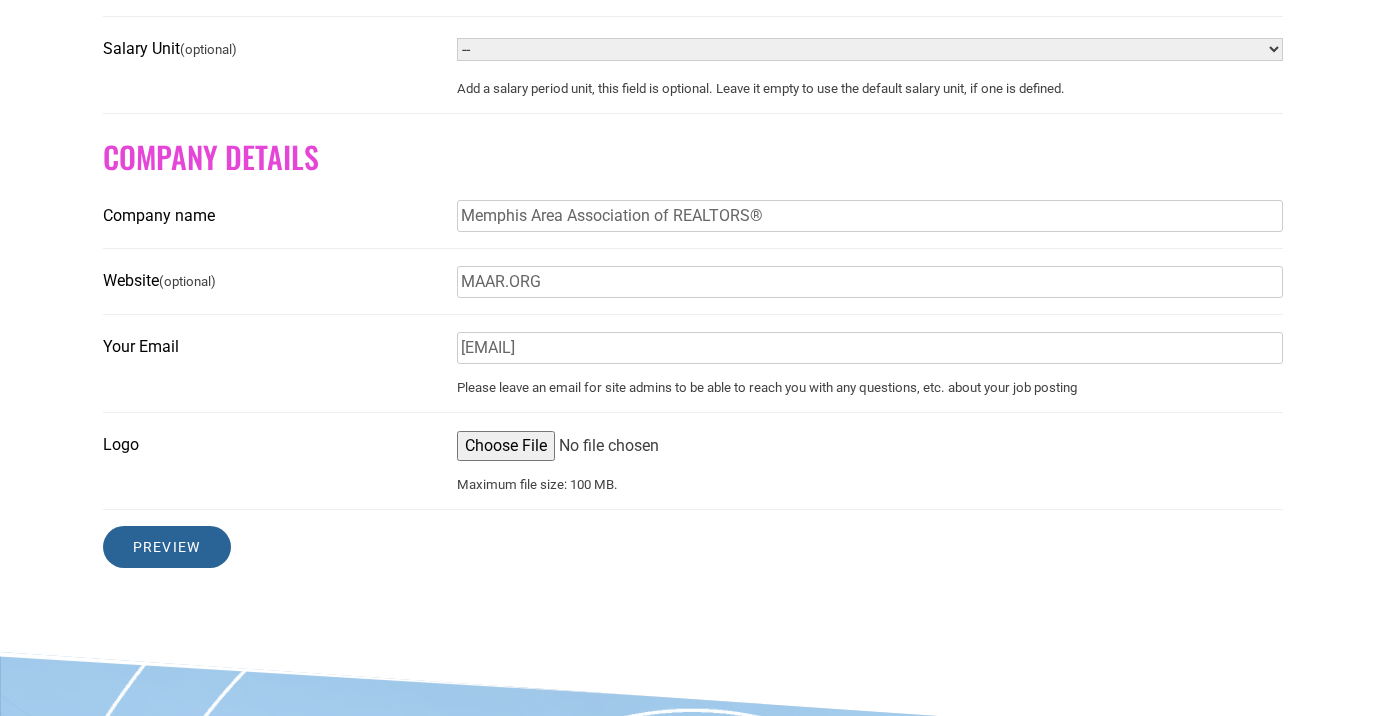 type on "38119" 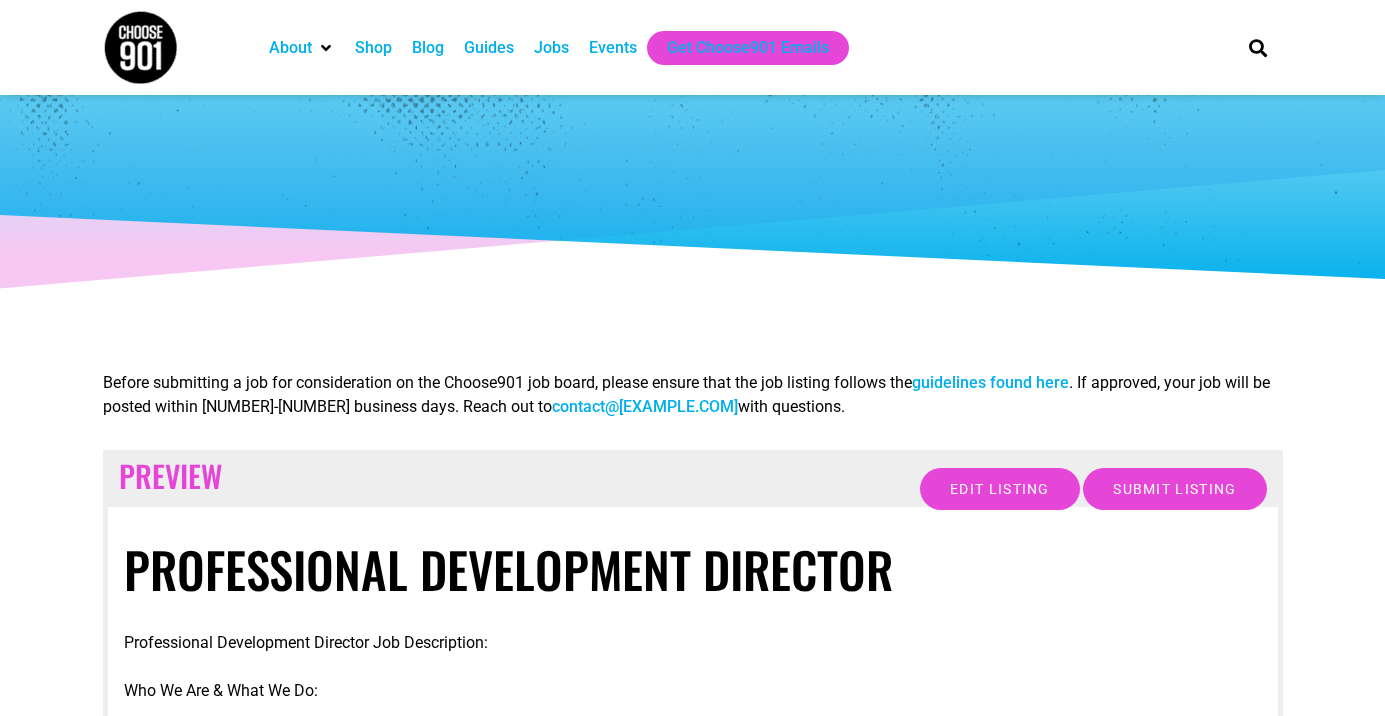 scroll, scrollTop: 0, scrollLeft: 0, axis: both 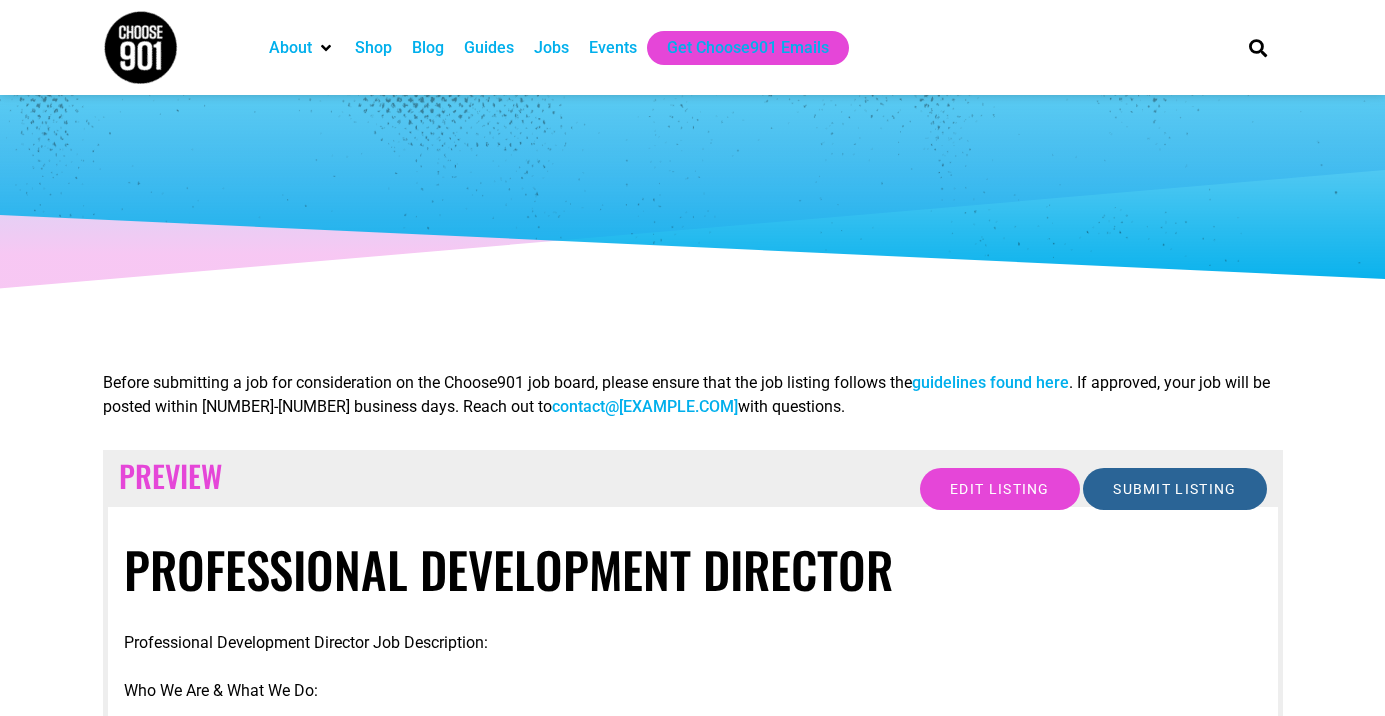 click on "Submit Listing" at bounding box center (1174, 489) 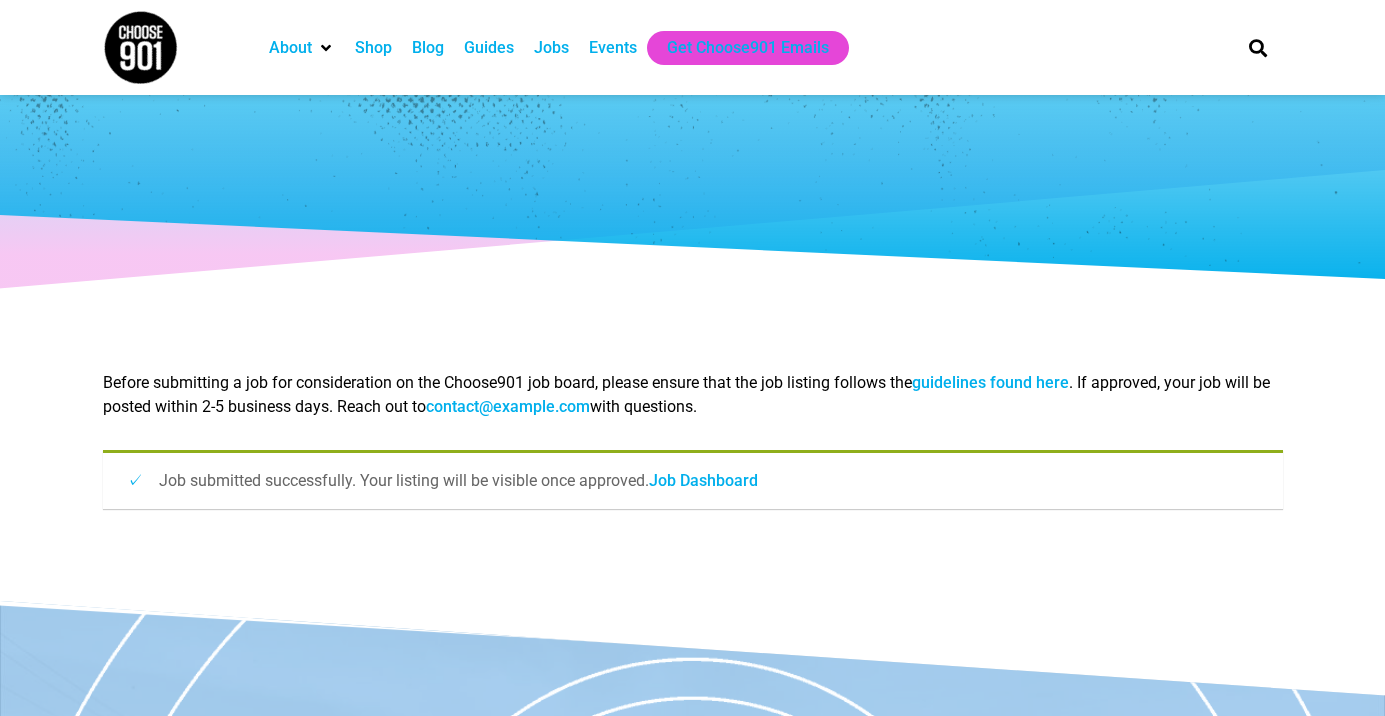 scroll, scrollTop: 0, scrollLeft: 0, axis: both 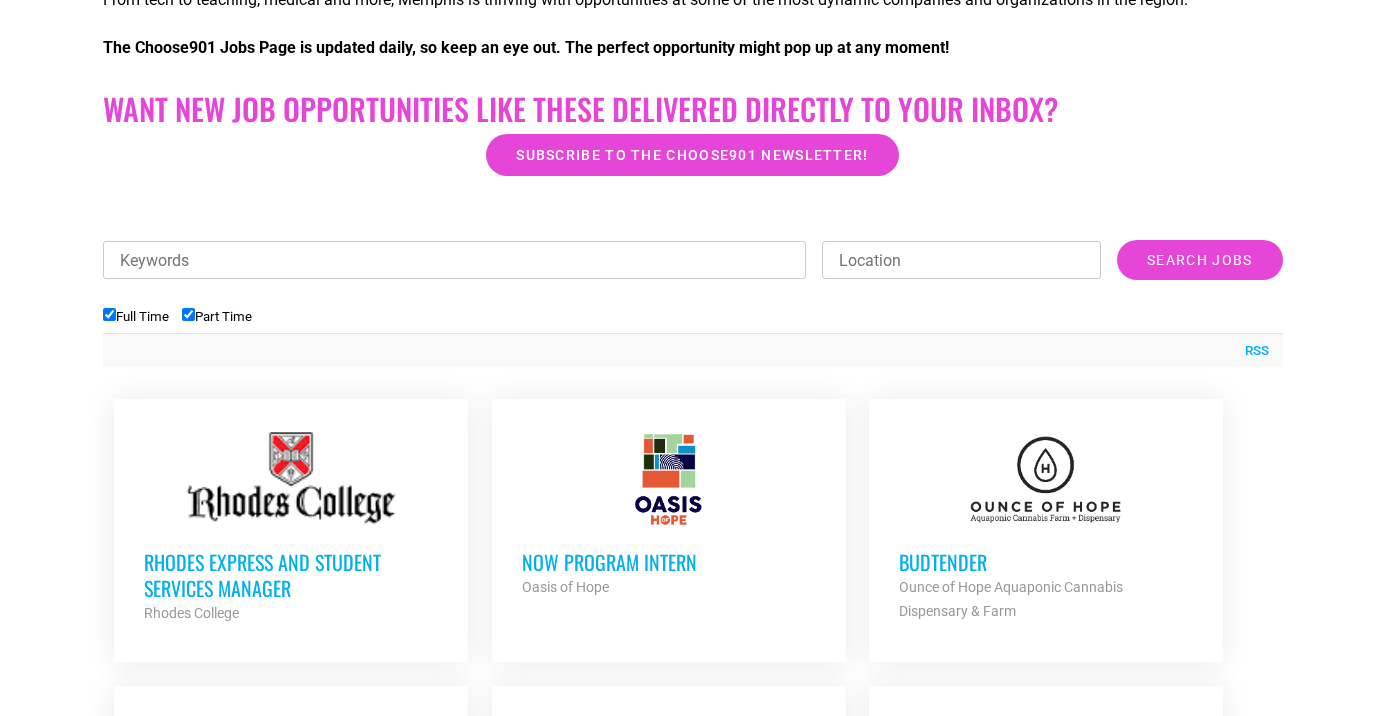 click on "Keywords" at bounding box center [455, 260] 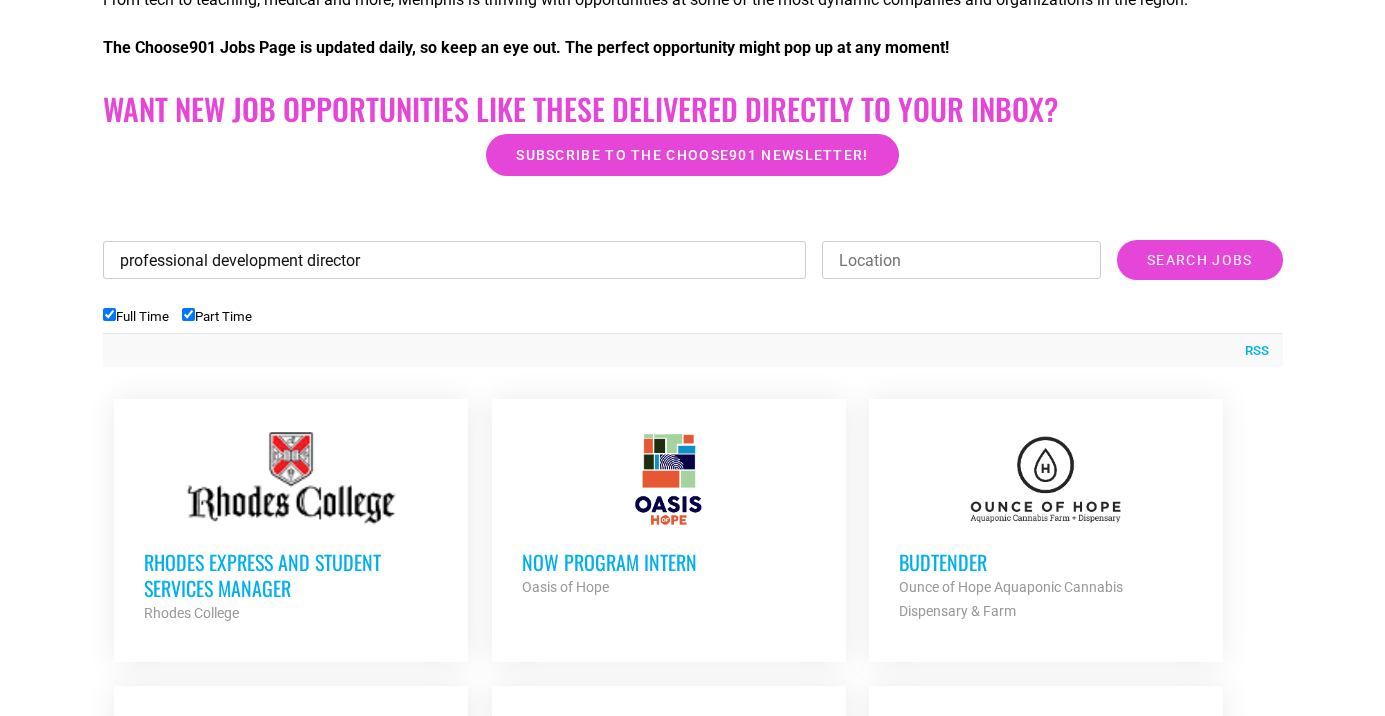 type on "professional development director" 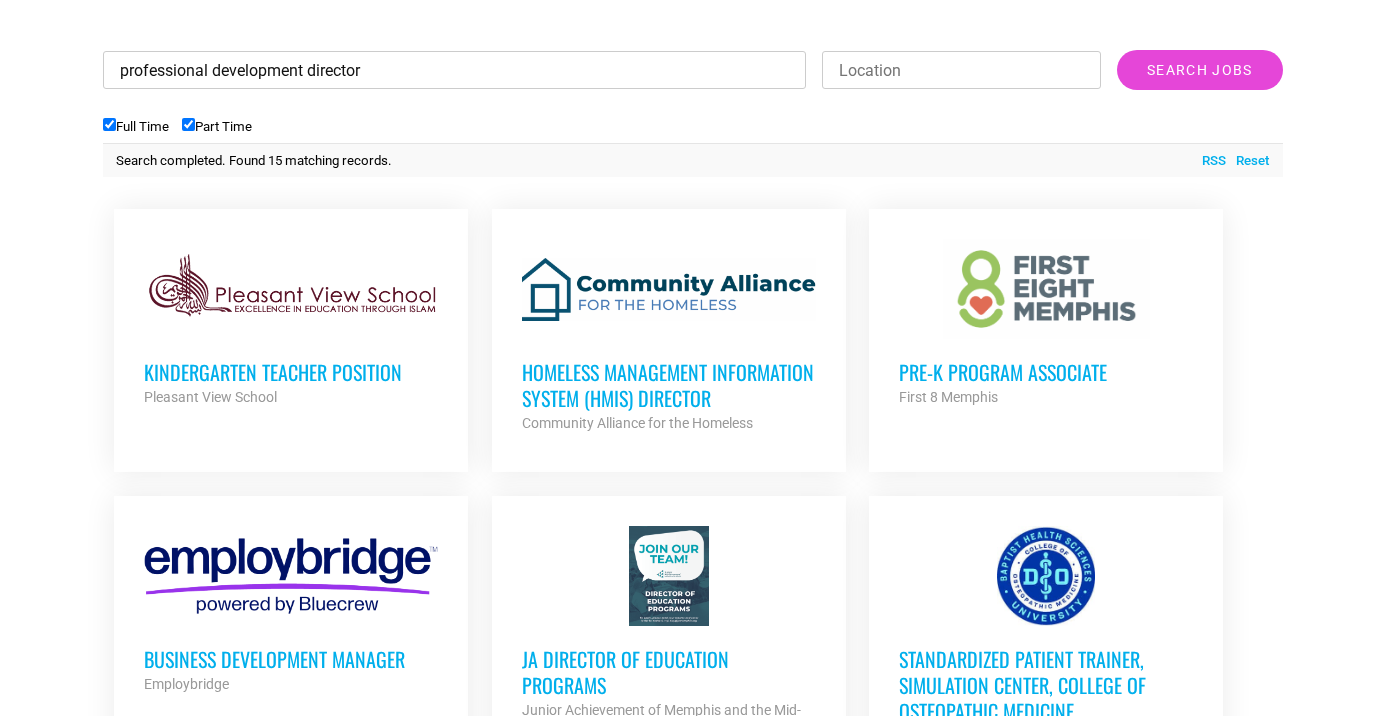 scroll, scrollTop: 978, scrollLeft: 0, axis: vertical 